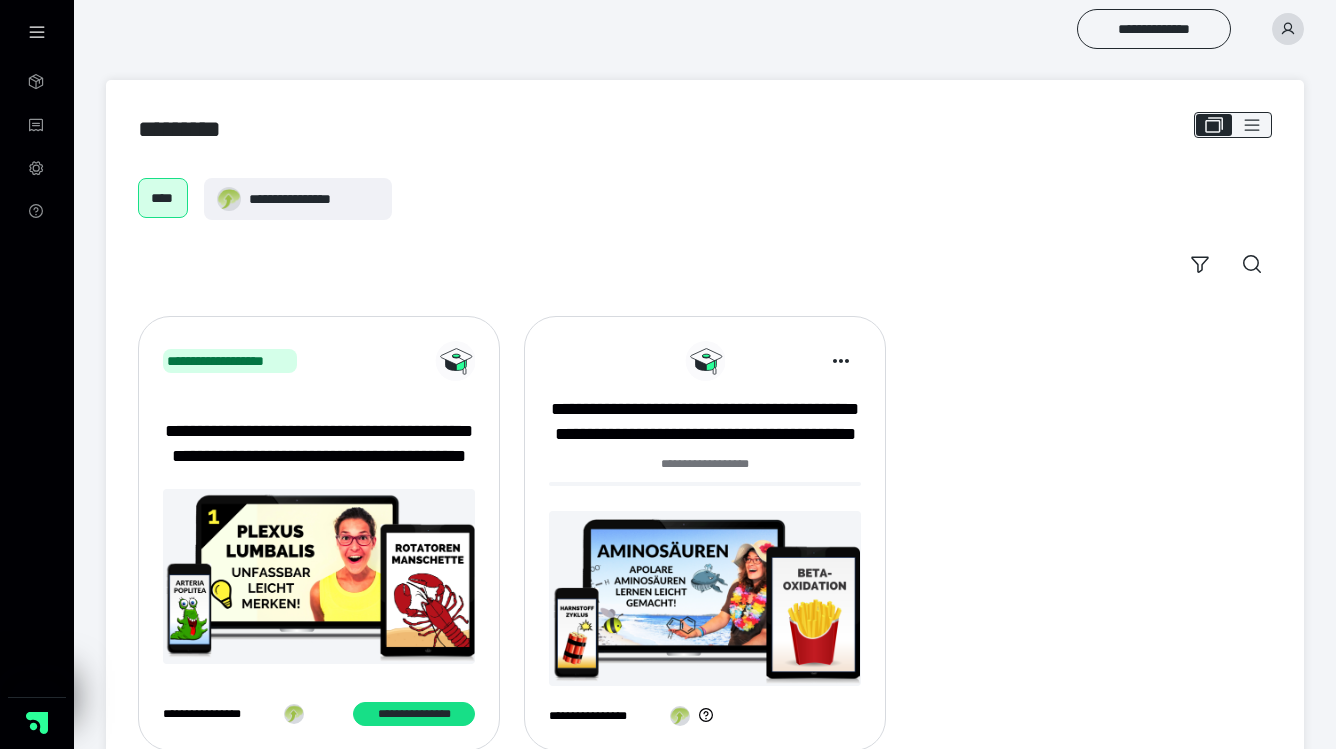 scroll, scrollTop: 0, scrollLeft: 0, axis: both 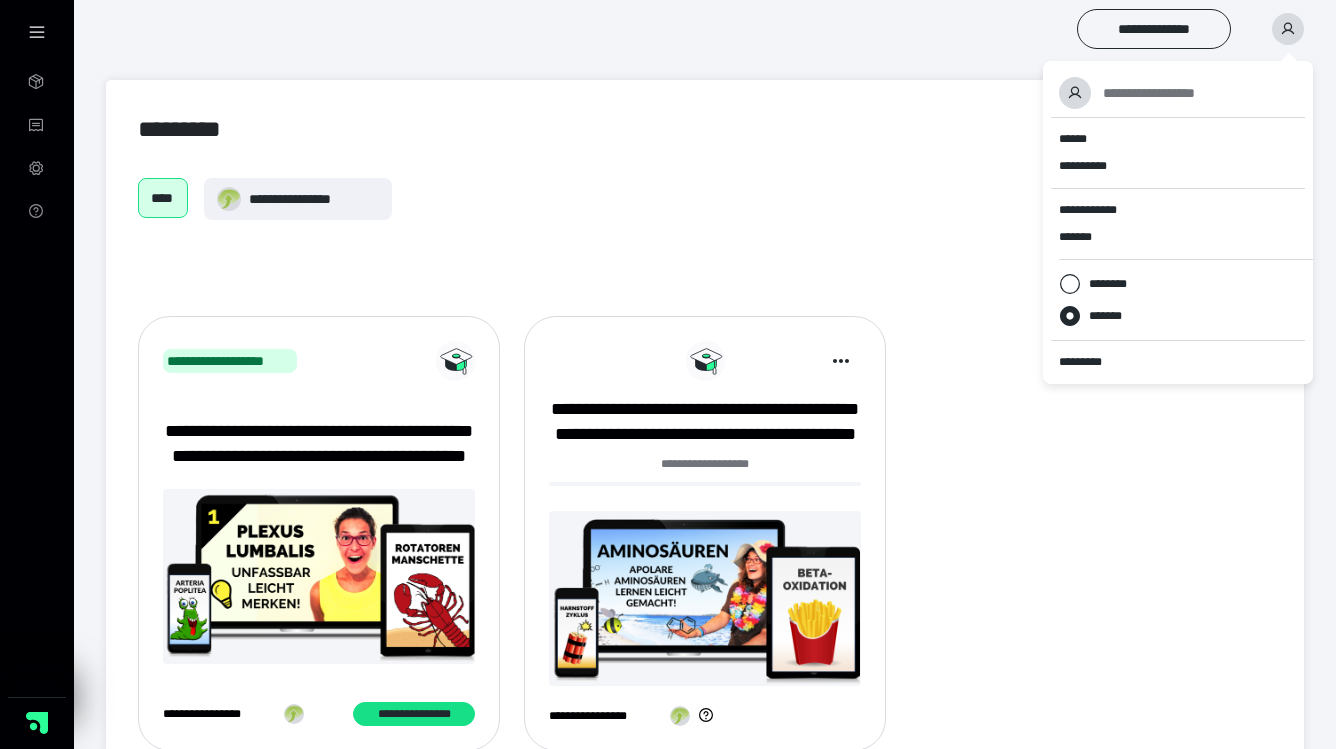 click on "**********" at bounding box center (705, 431) 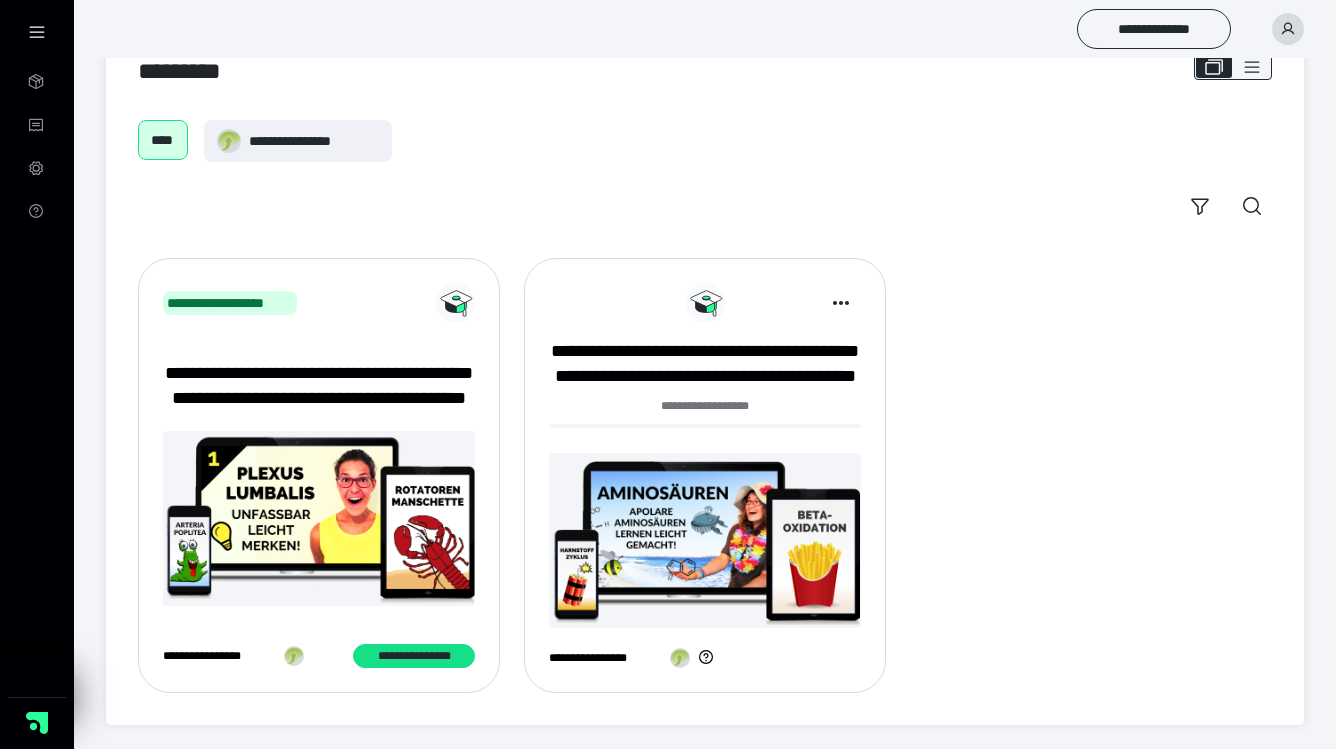 scroll, scrollTop: 58, scrollLeft: 0, axis: vertical 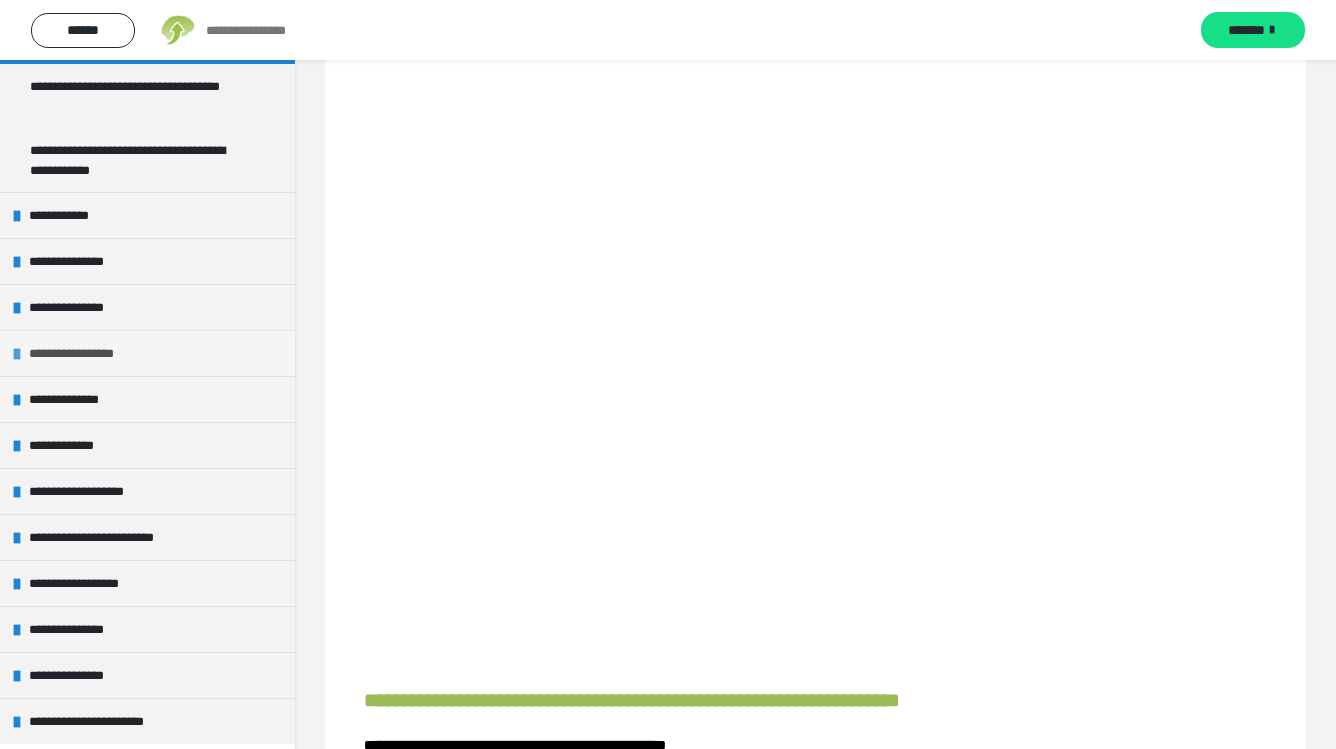 click at bounding box center [17, 354] 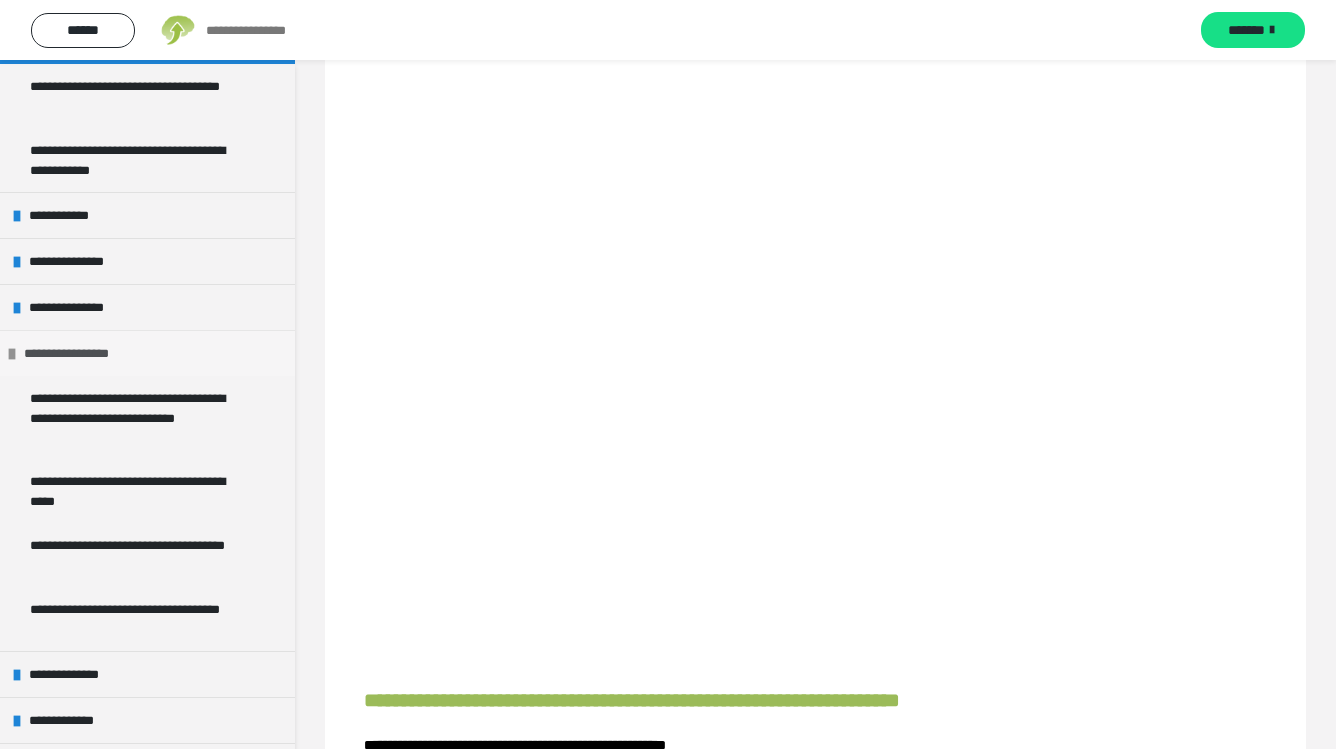 click at bounding box center (12, 354) 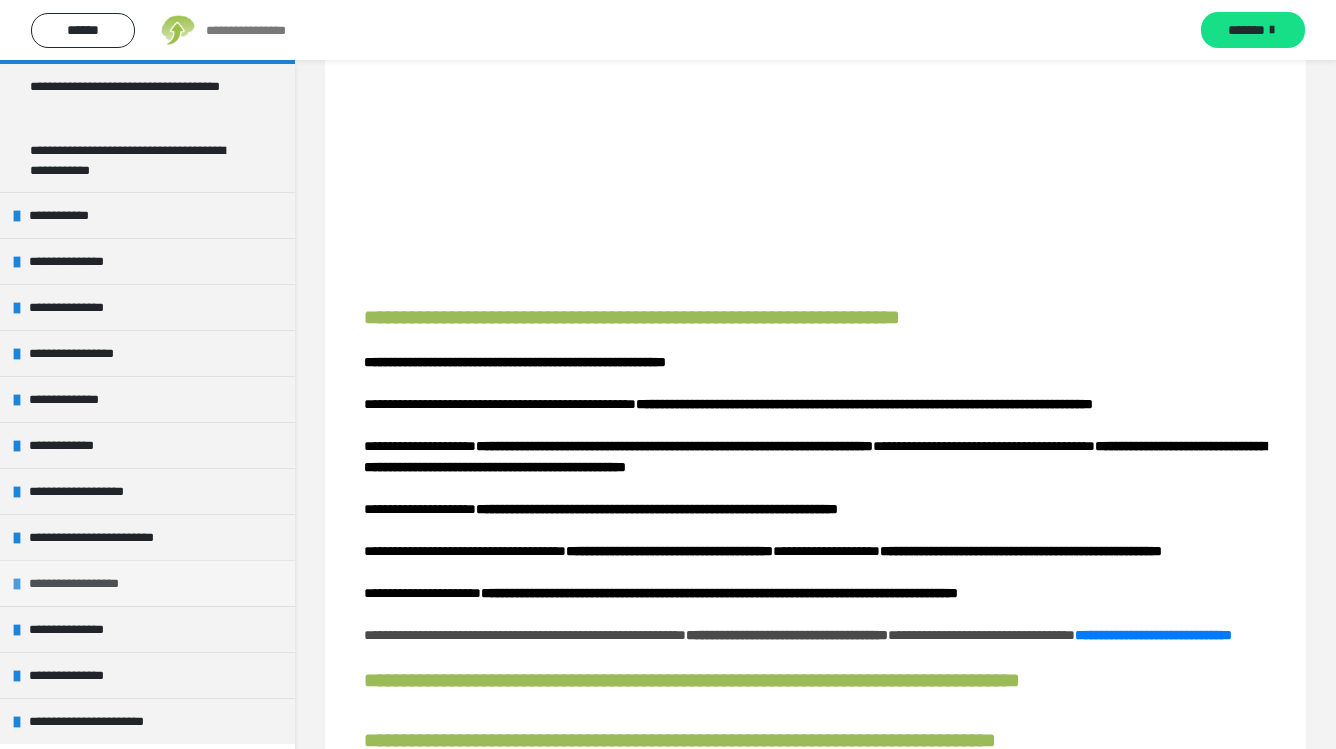 scroll, scrollTop: 473, scrollLeft: 0, axis: vertical 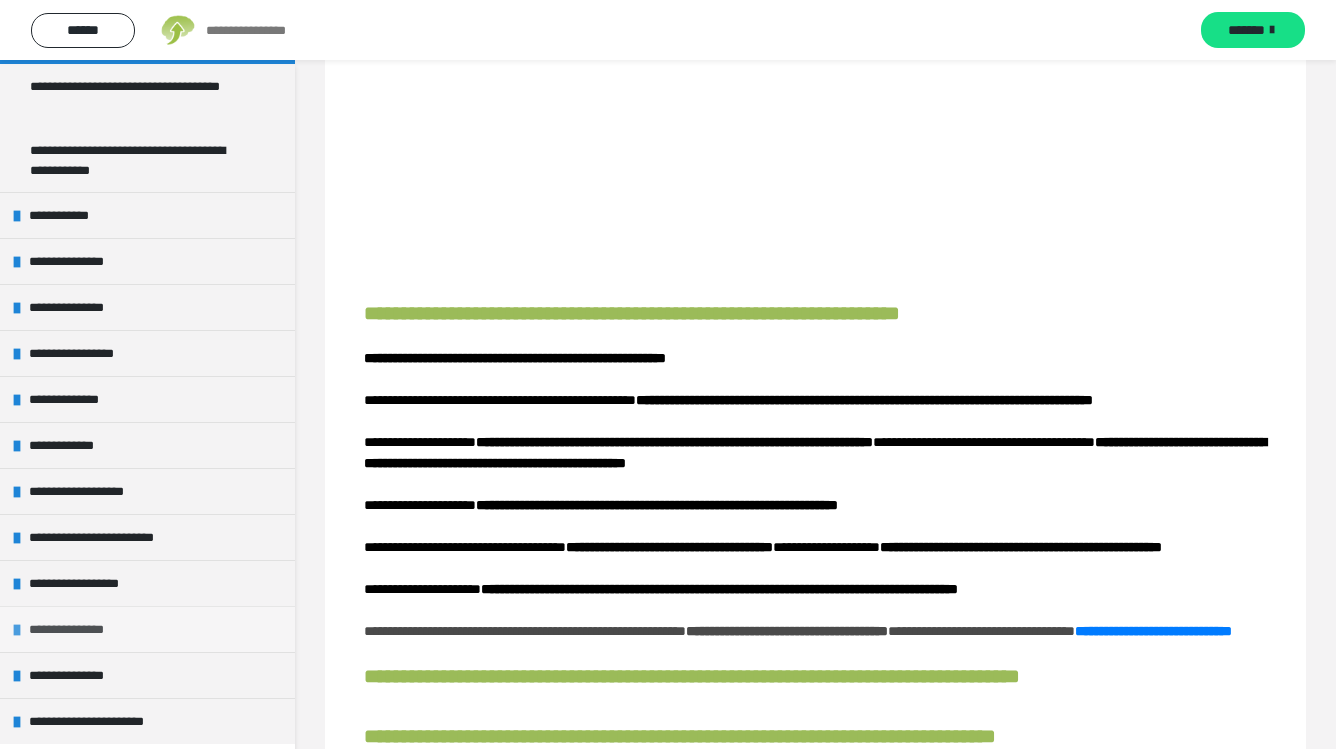 click on "**********" at bounding box center [80, 629] 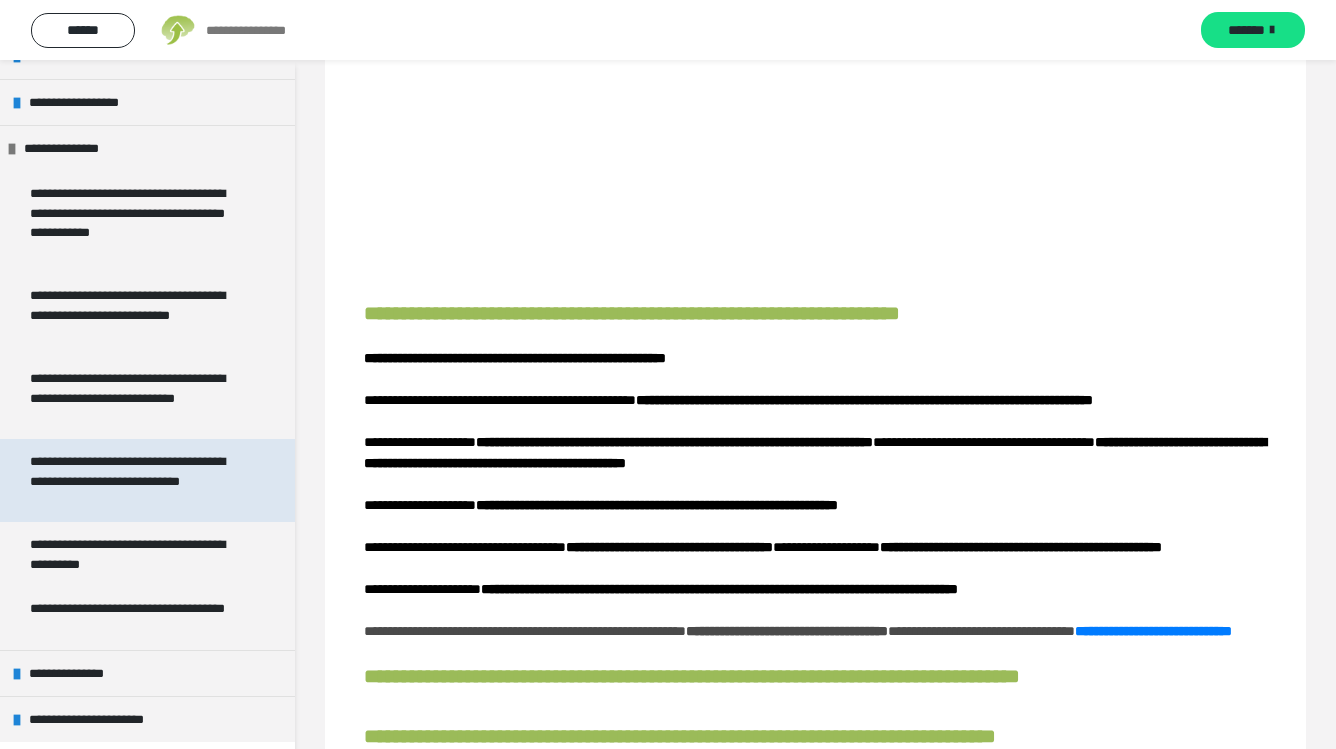 scroll, scrollTop: 816, scrollLeft: 0, axis: vertical 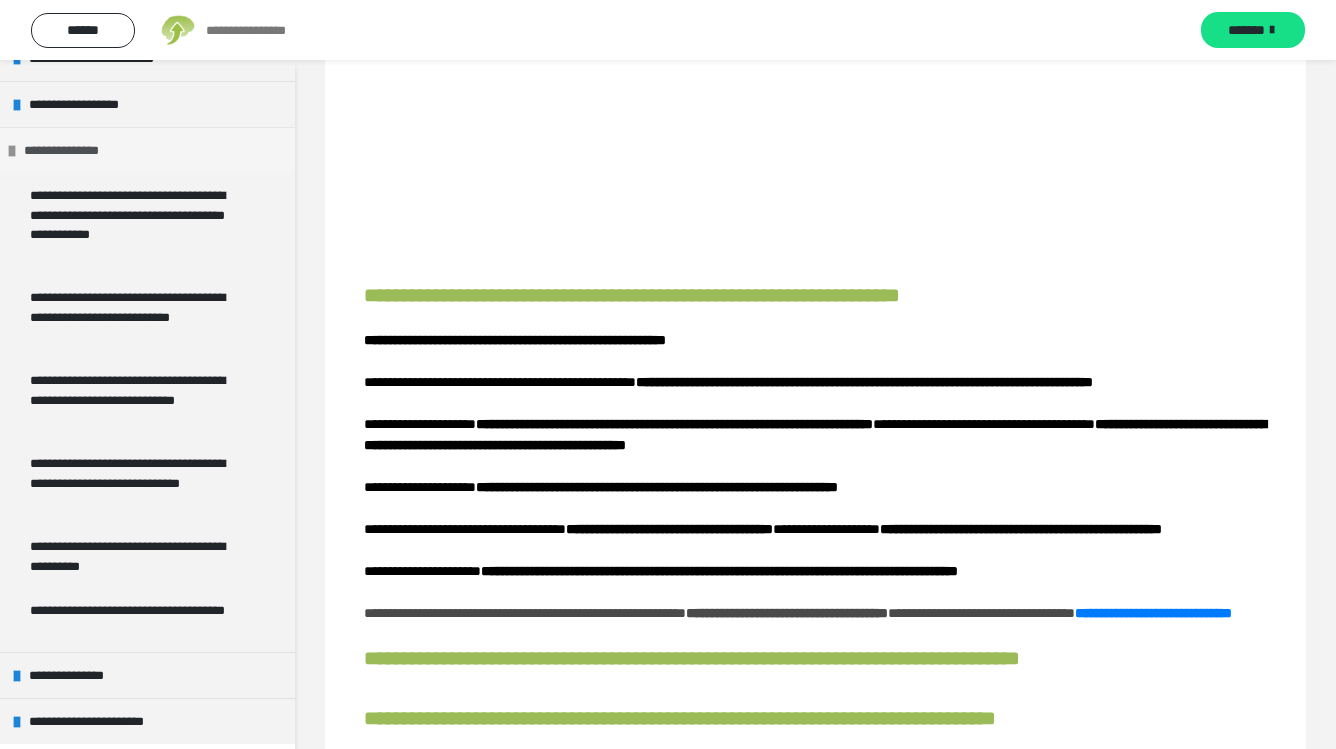 click at bounding box center (12, 151) 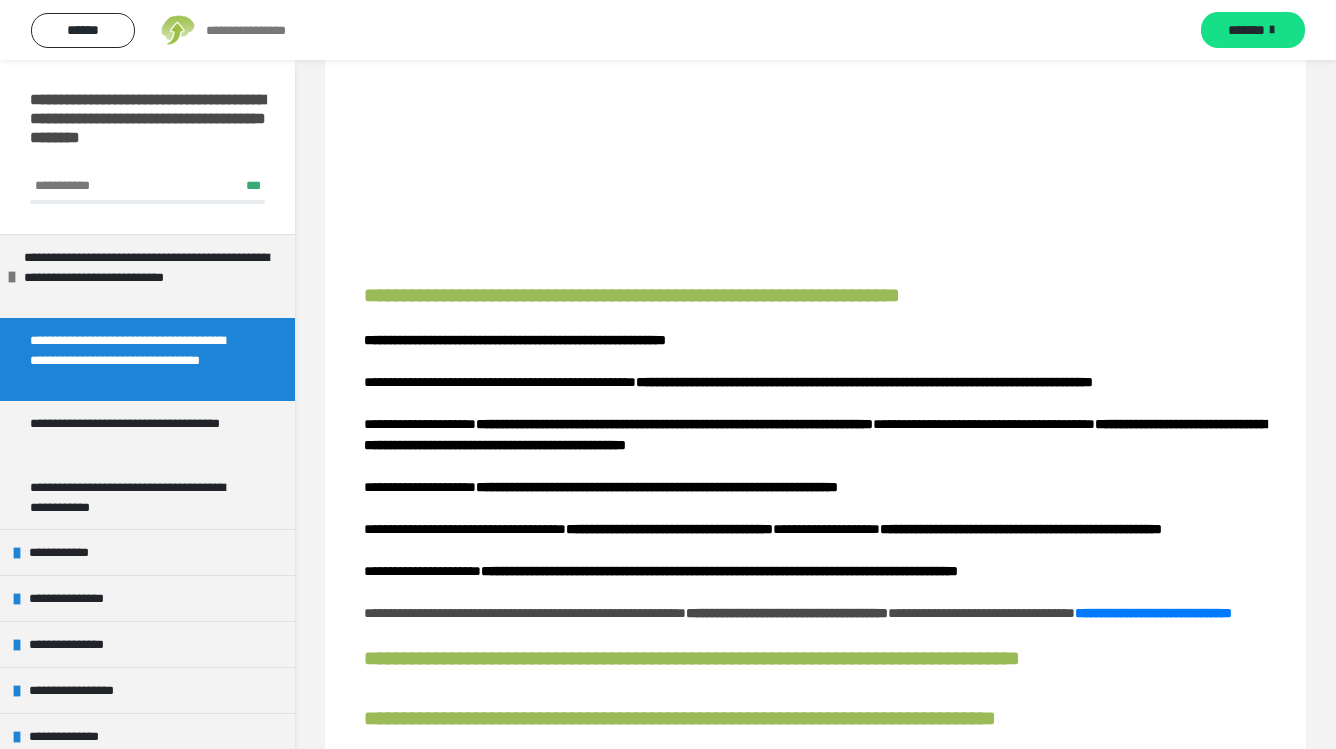 scroll, scrollTop: 0, scrollLeft: 0, axis: both 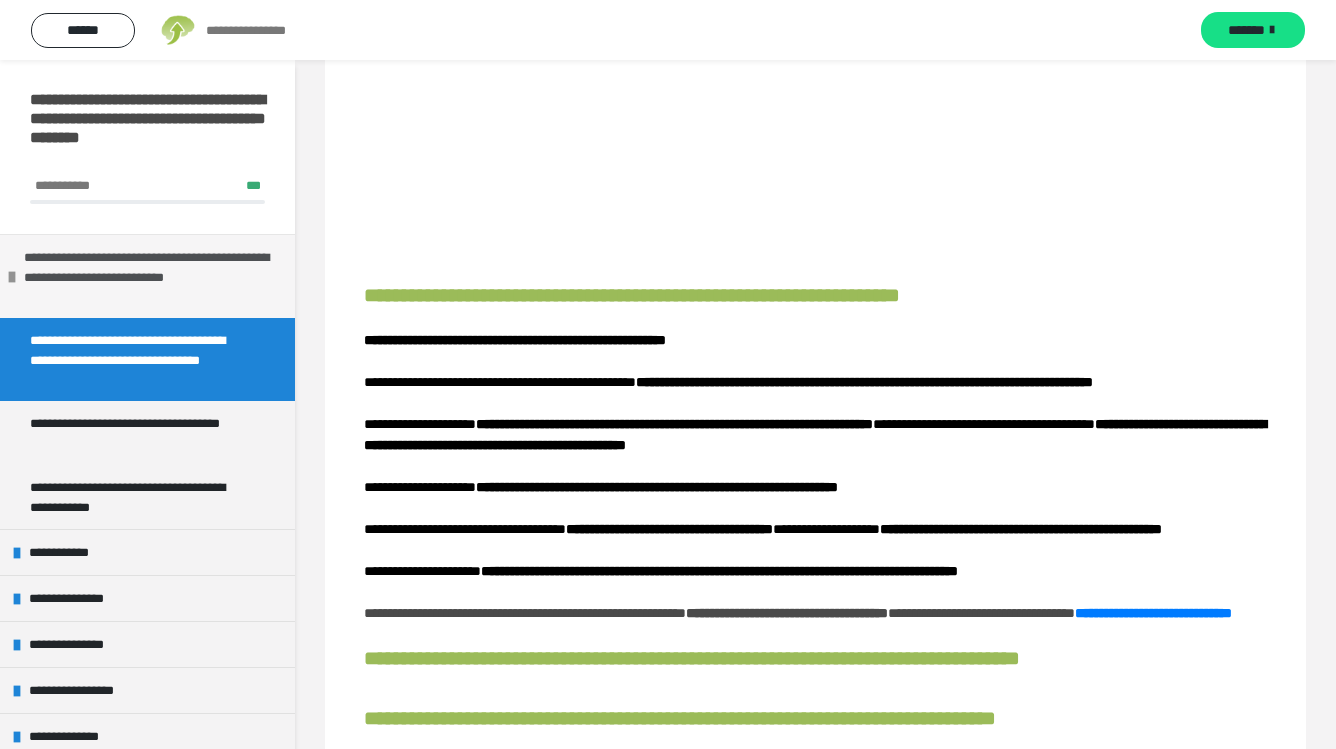 click on "**********" at bounding box center [152, 276] 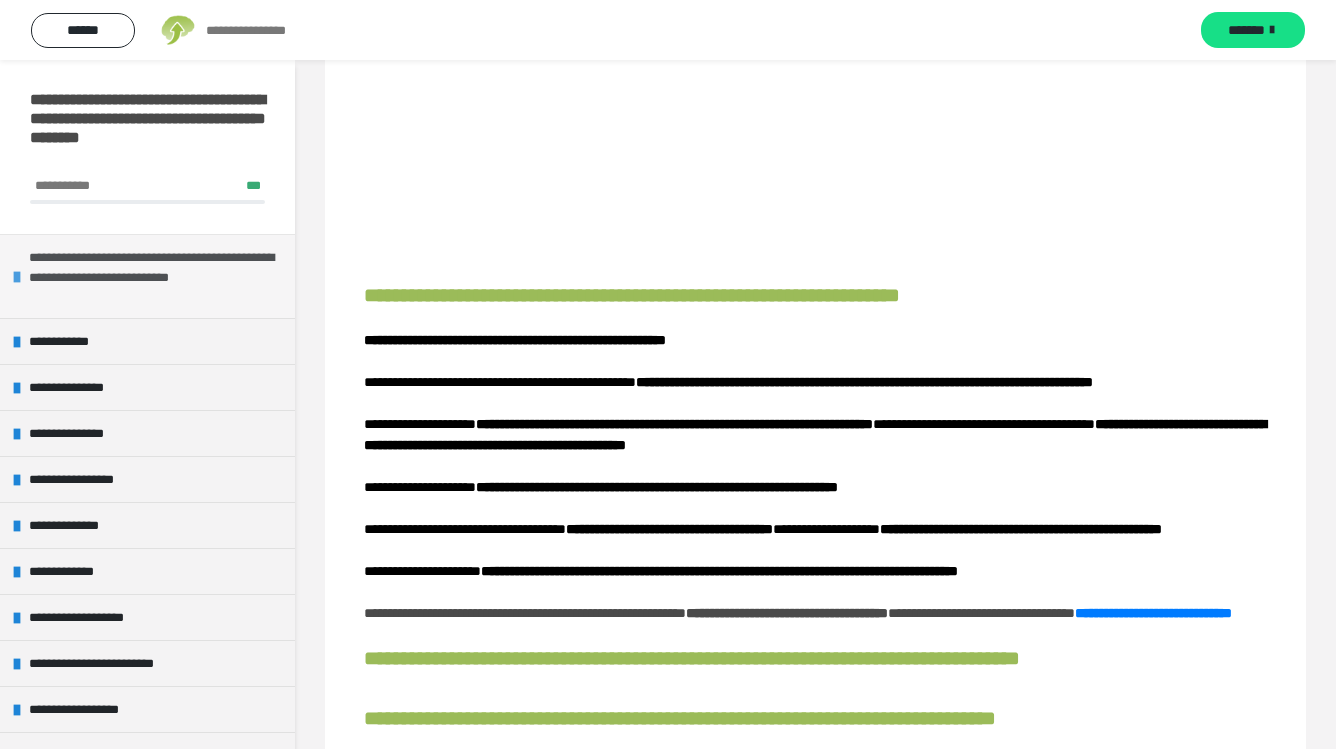 click on "**********" at bounding box center (157, 276) 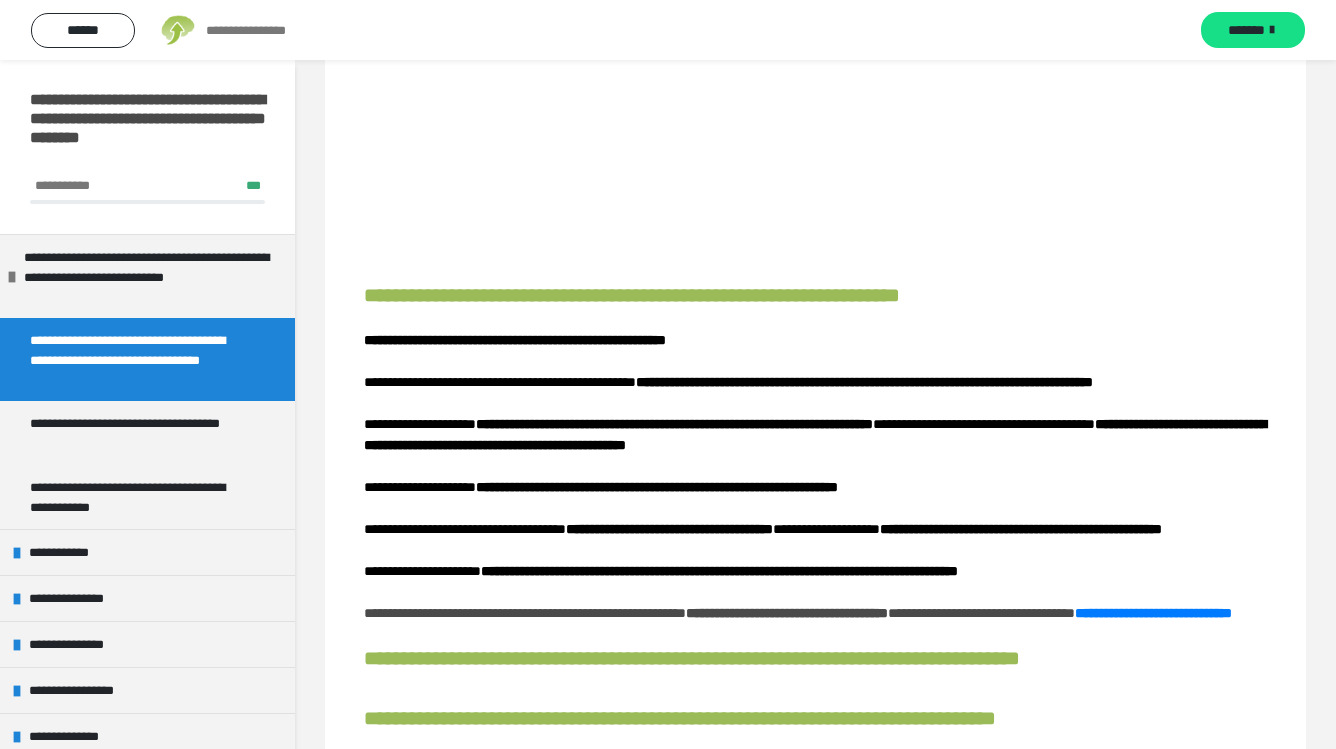 click on "**********" at bounding box center [139, 359] 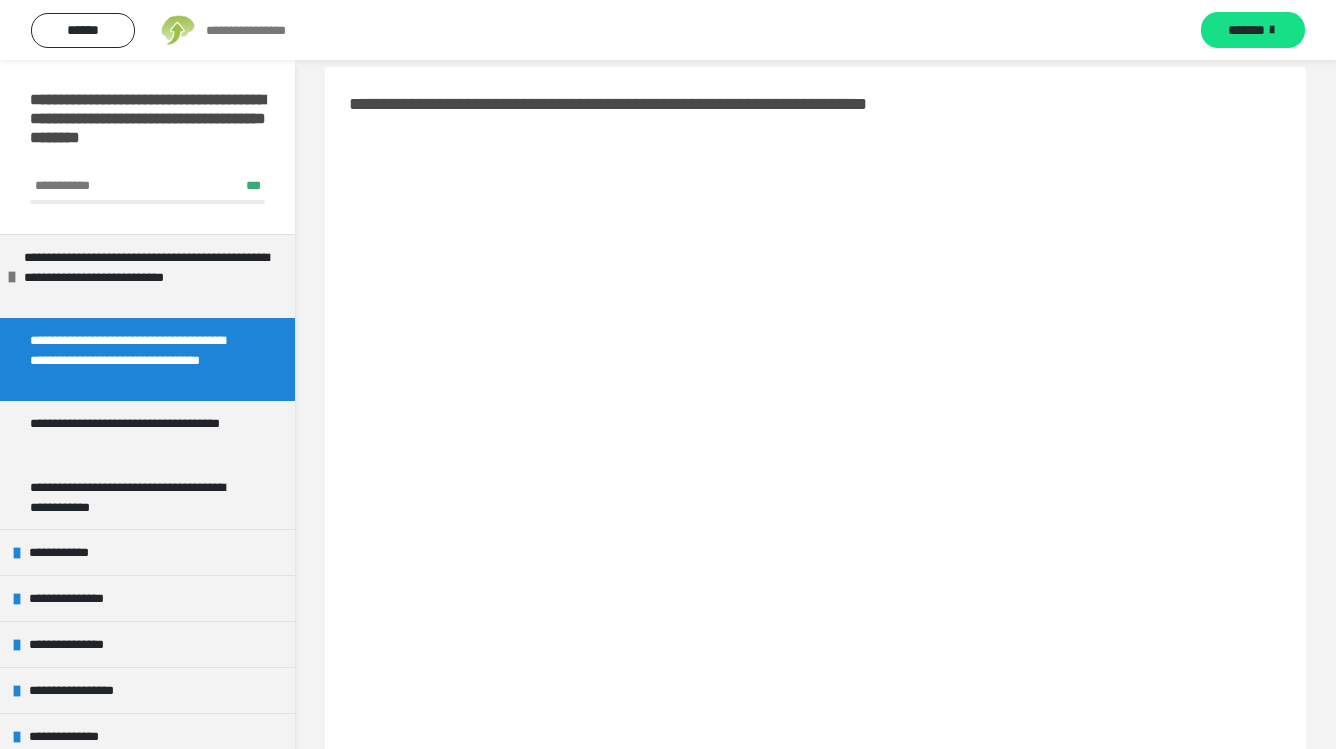 scroll, scrollTop: 21, scrollLeft: 0, axis: vertical 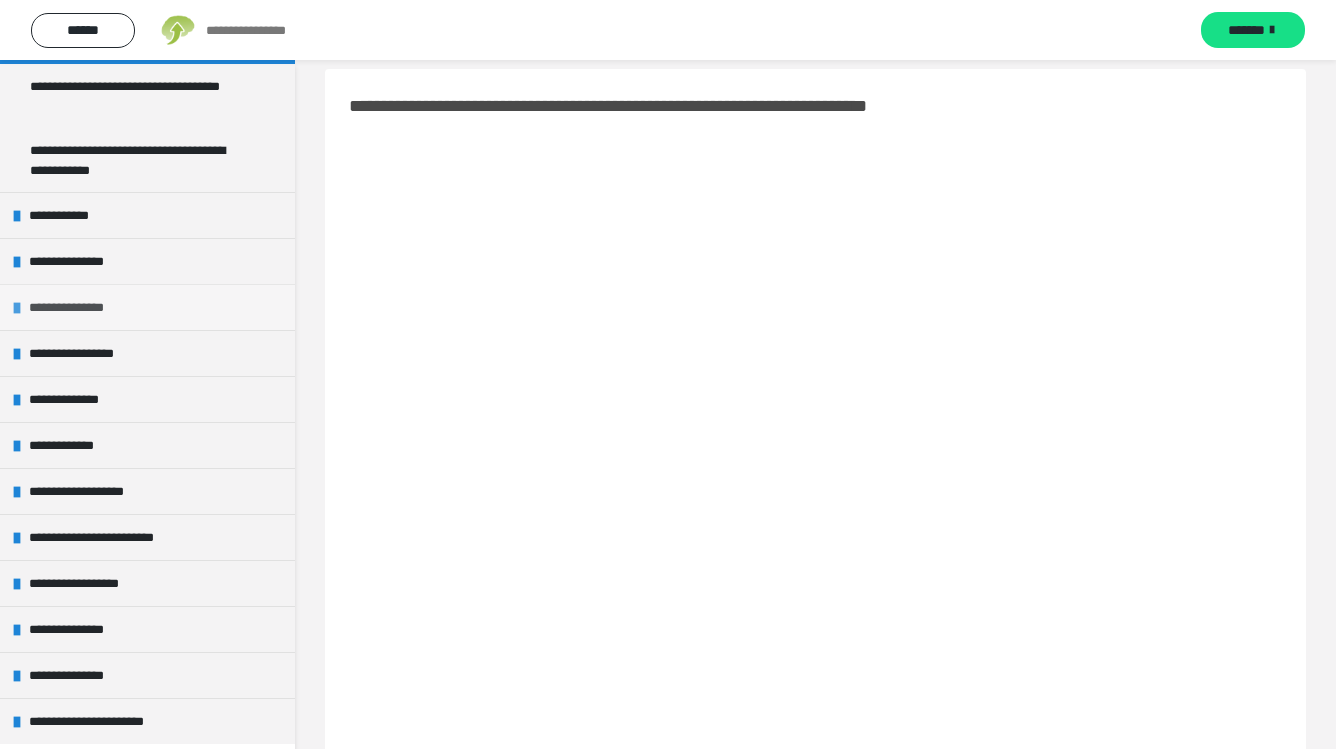 click at bounding box center [17, 308] 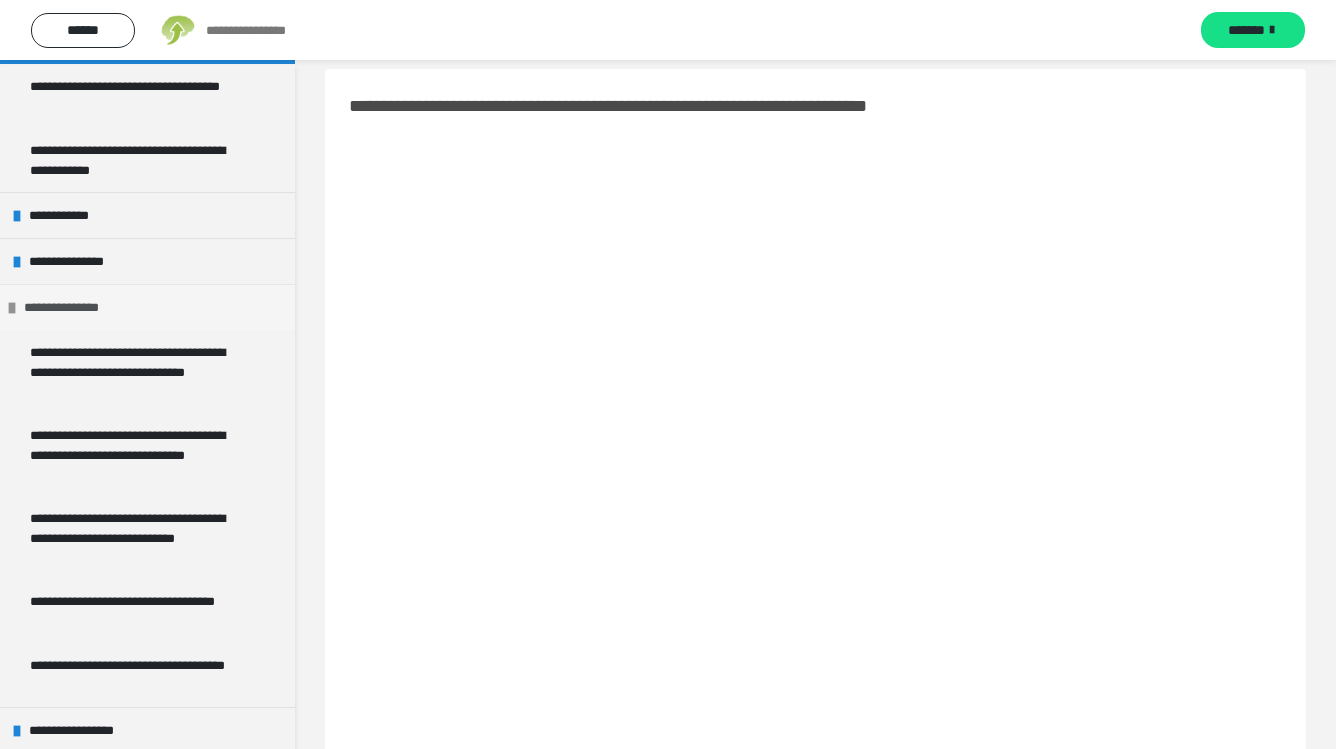 click at bounding box center [12, 308] 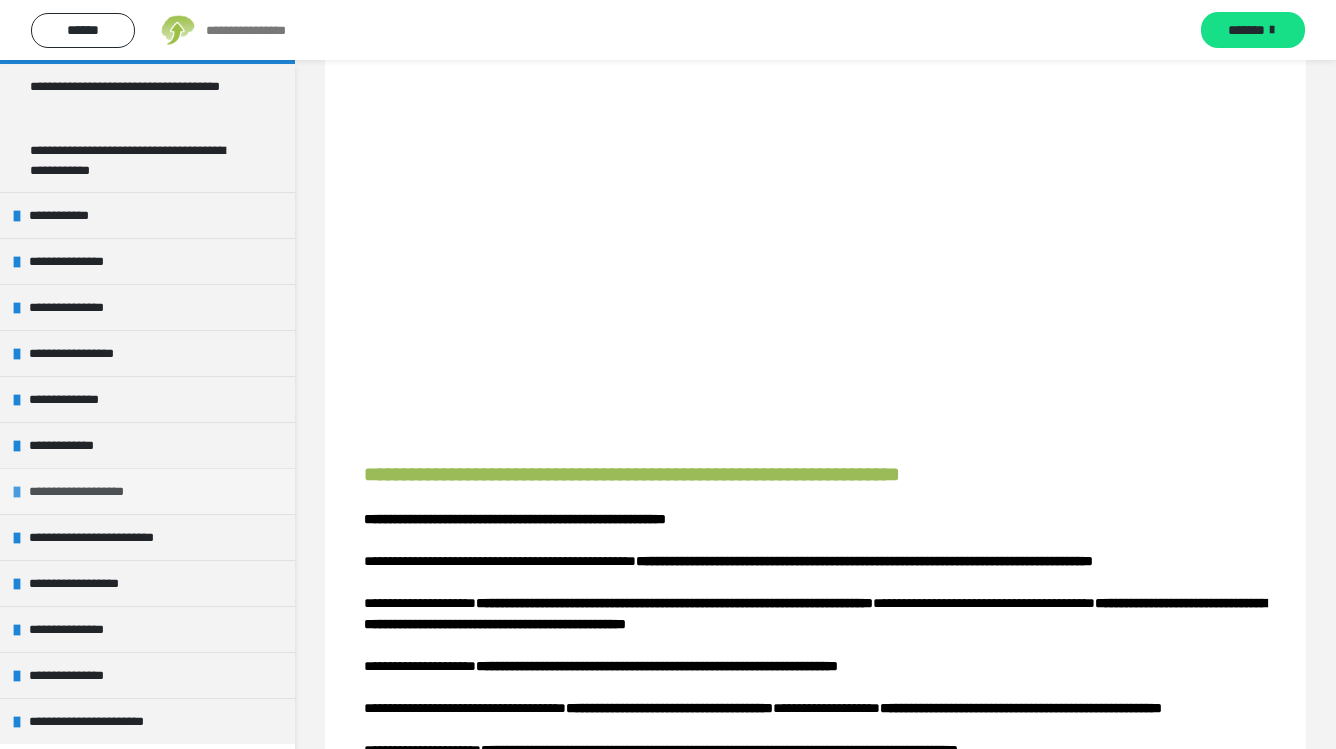 scroll, scrollTop: 347, scrollLeft: 0, axis: vertical 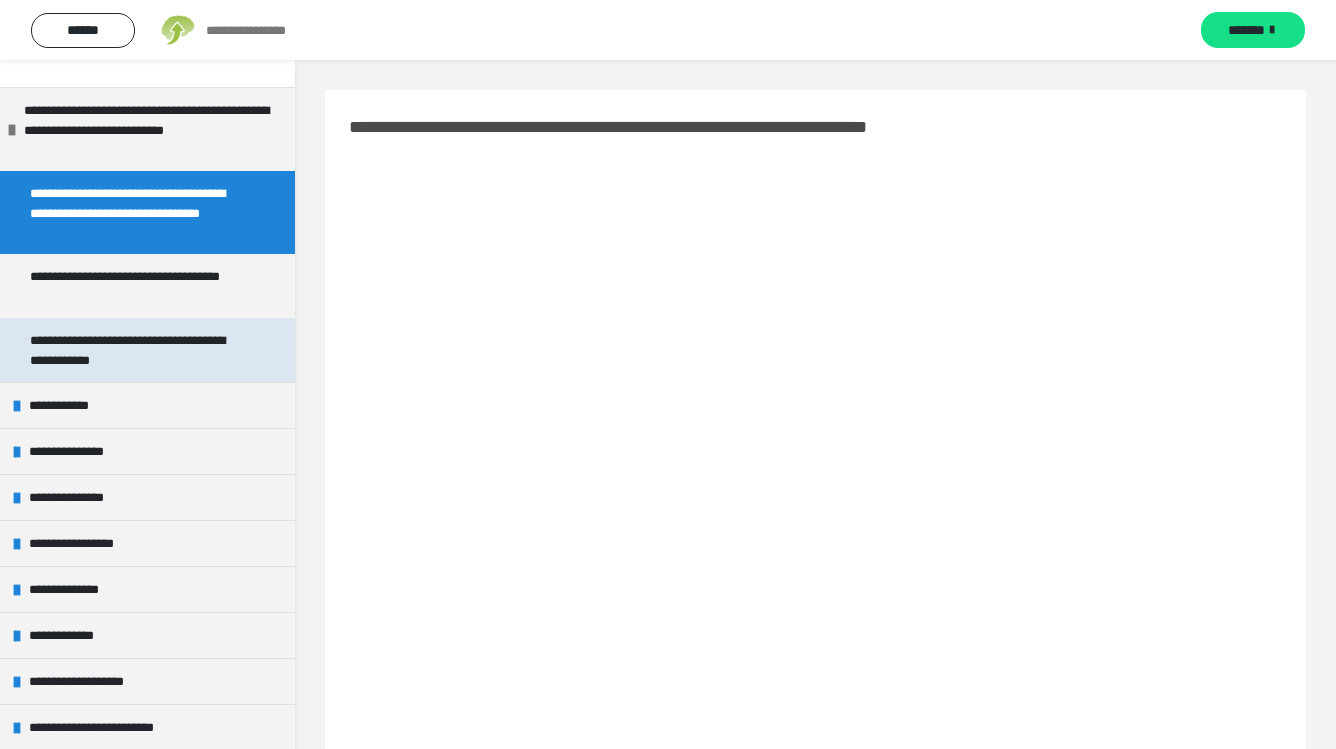 click on "**********" at bounding box center (139, 350) 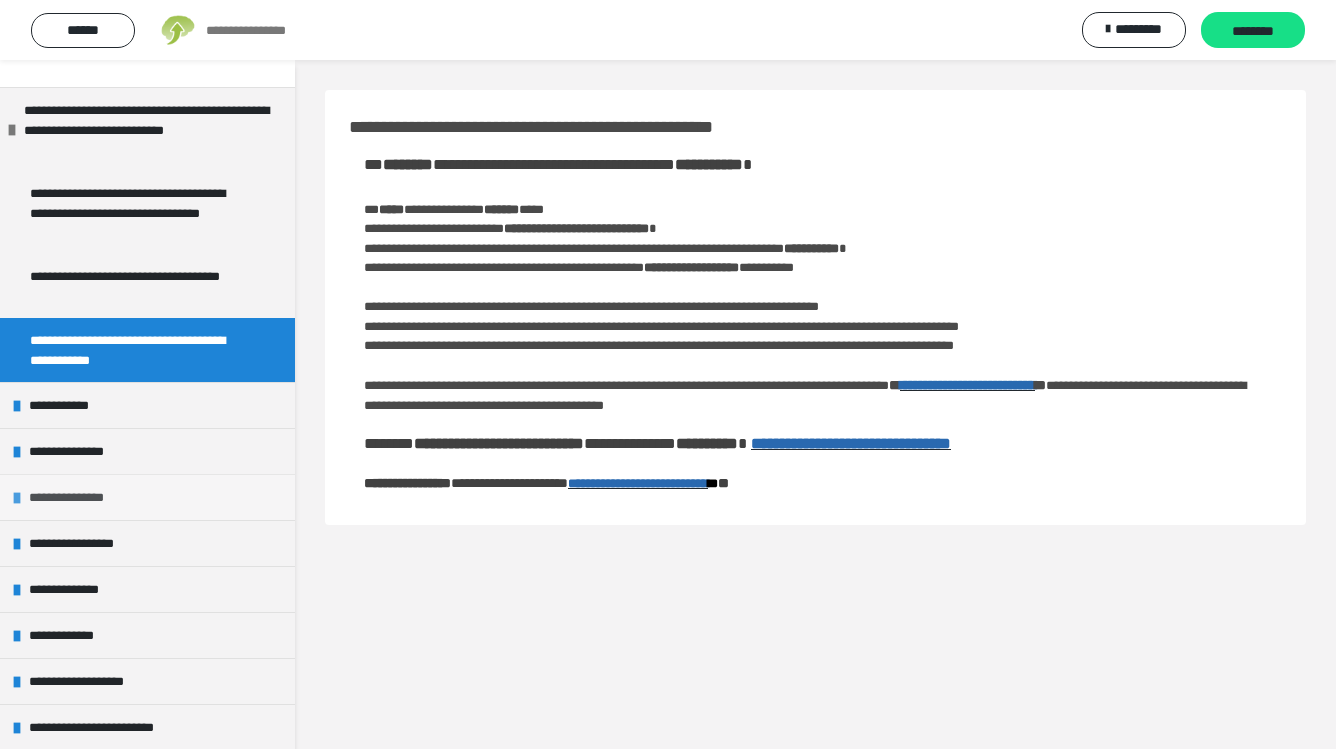 click on "**********" at bounding box center (80, 497) 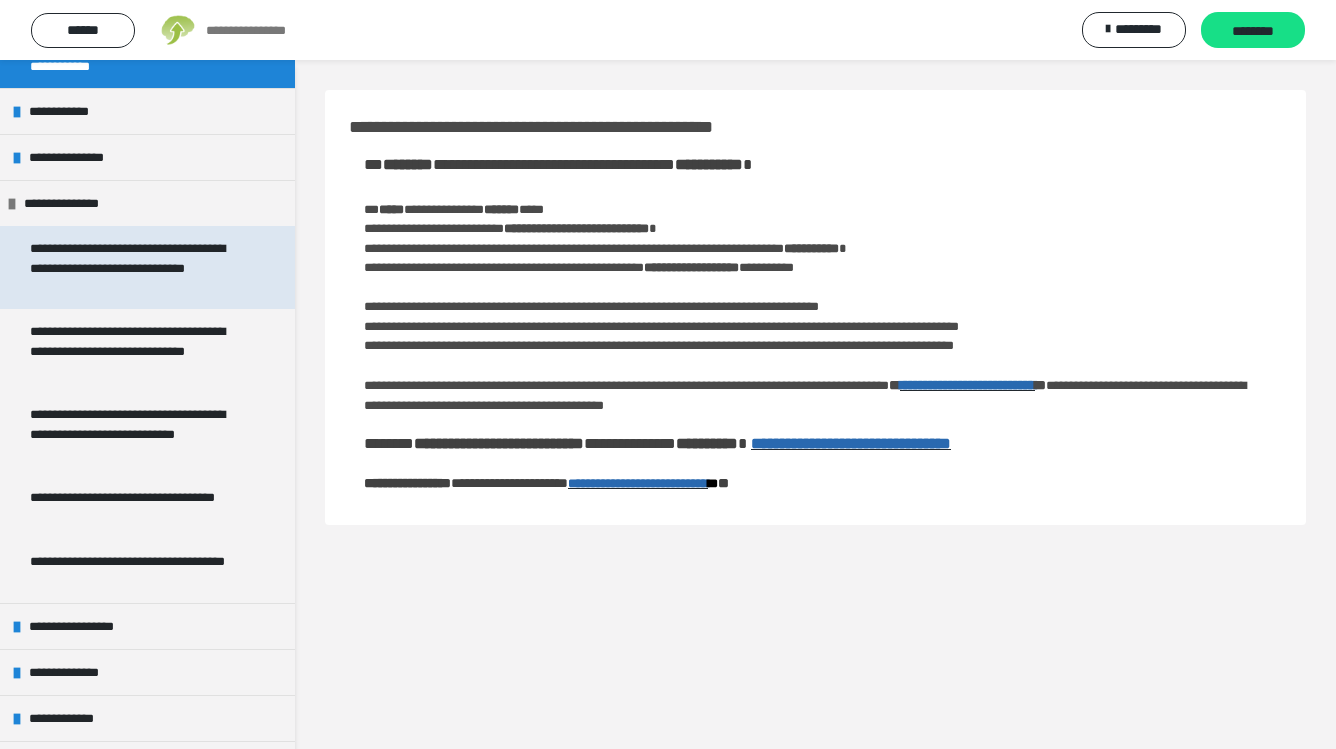 scroll, scrollTop: 514, scrollLeft: 0, axis: vertical 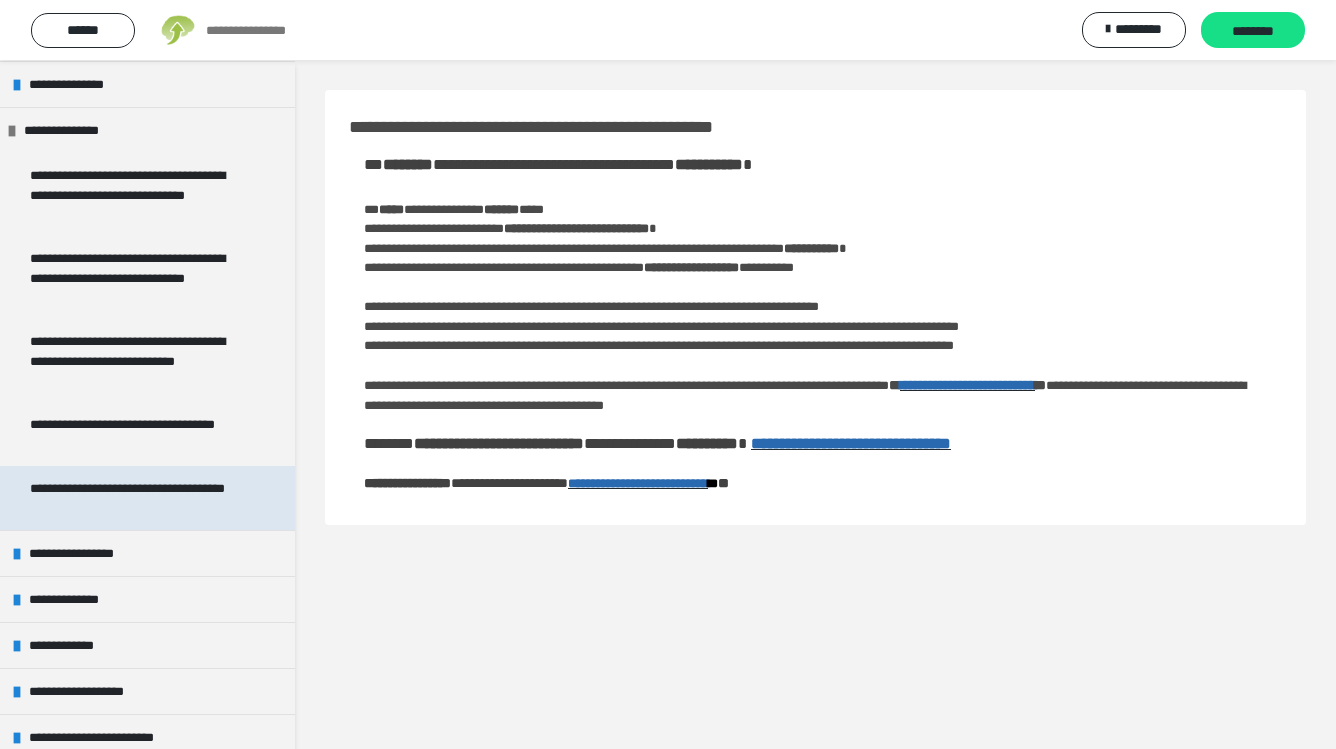 click on "**********" at bounding box center (139, 498) 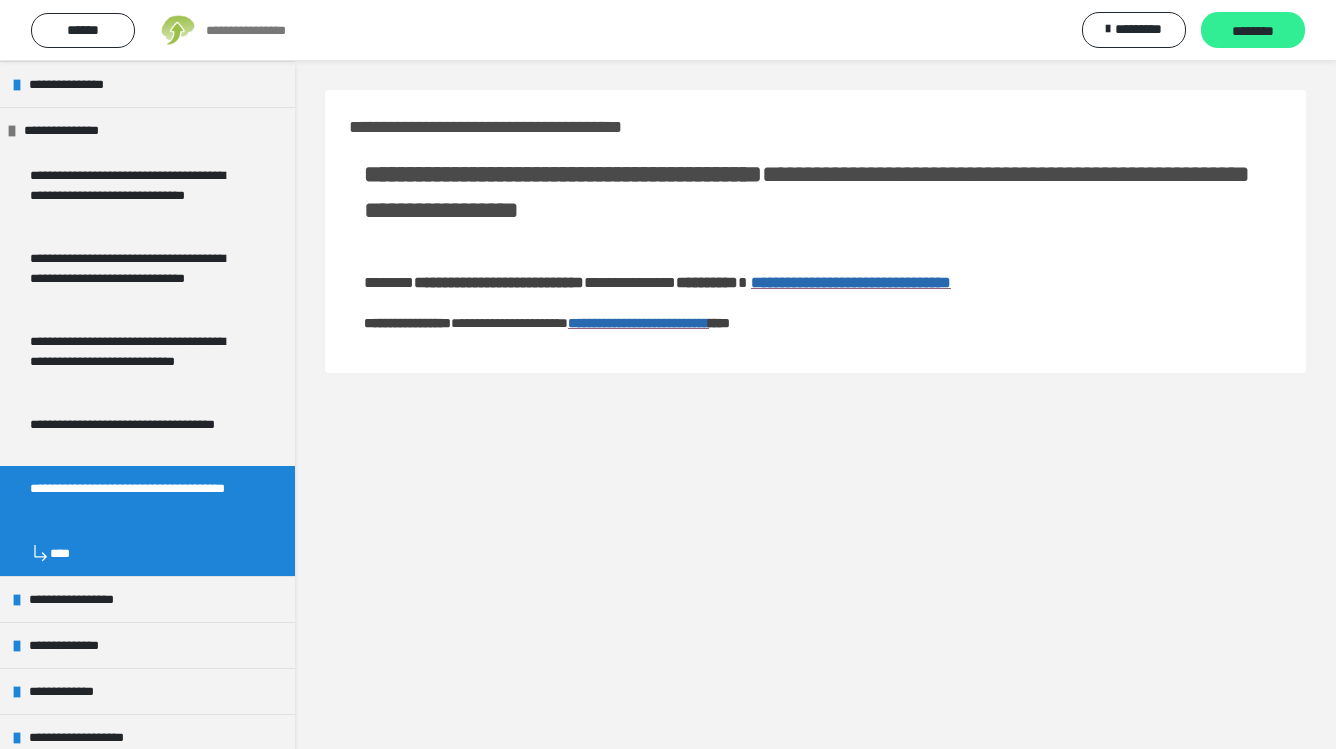 click on "********" at bounding box center (1253, 30) 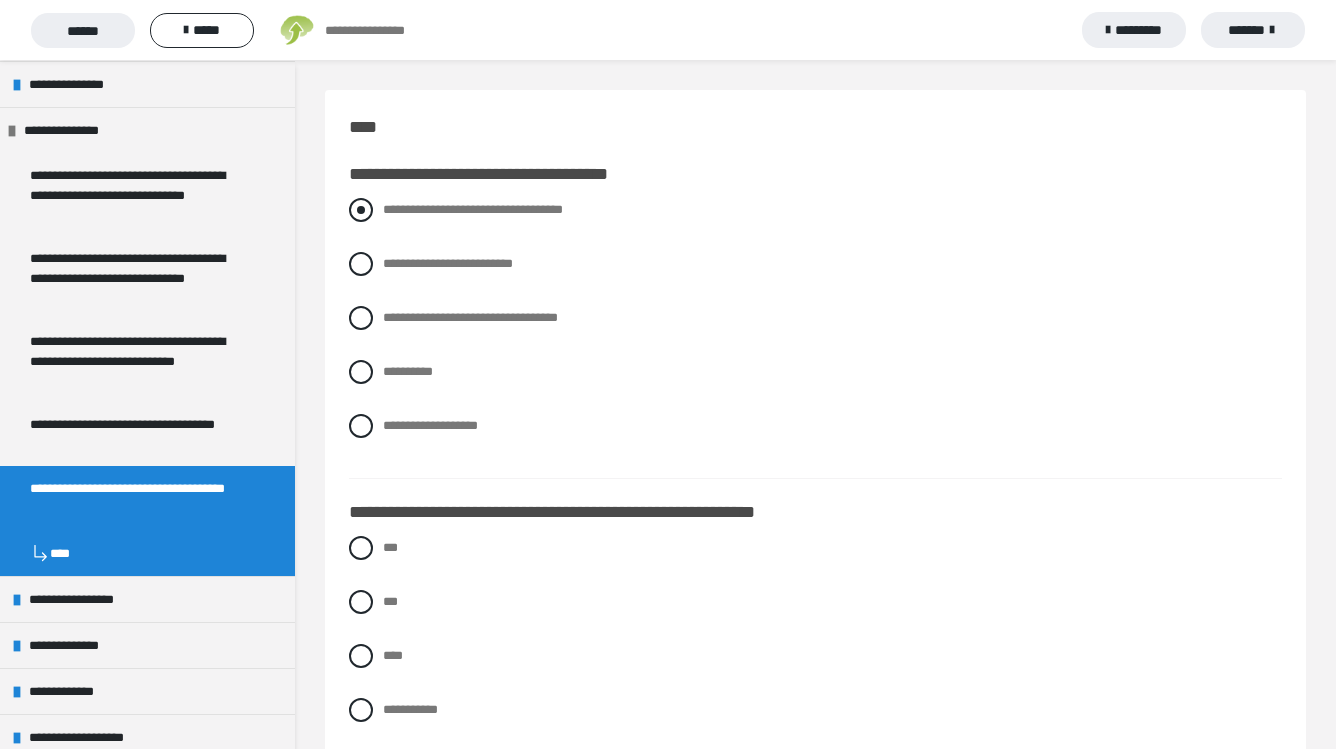click at bounding box center (361, 210) 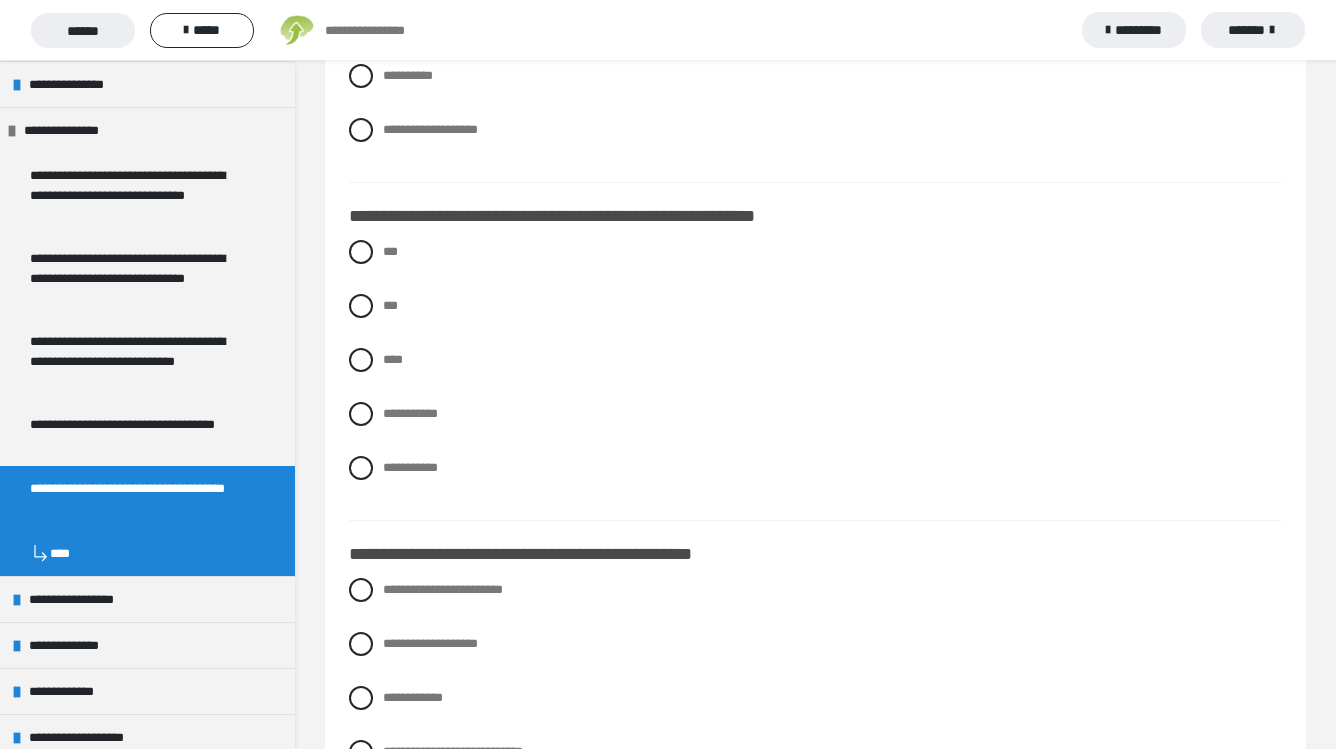 scroll, scrollTop: 300, scrollLeft: 0, axis: vertical 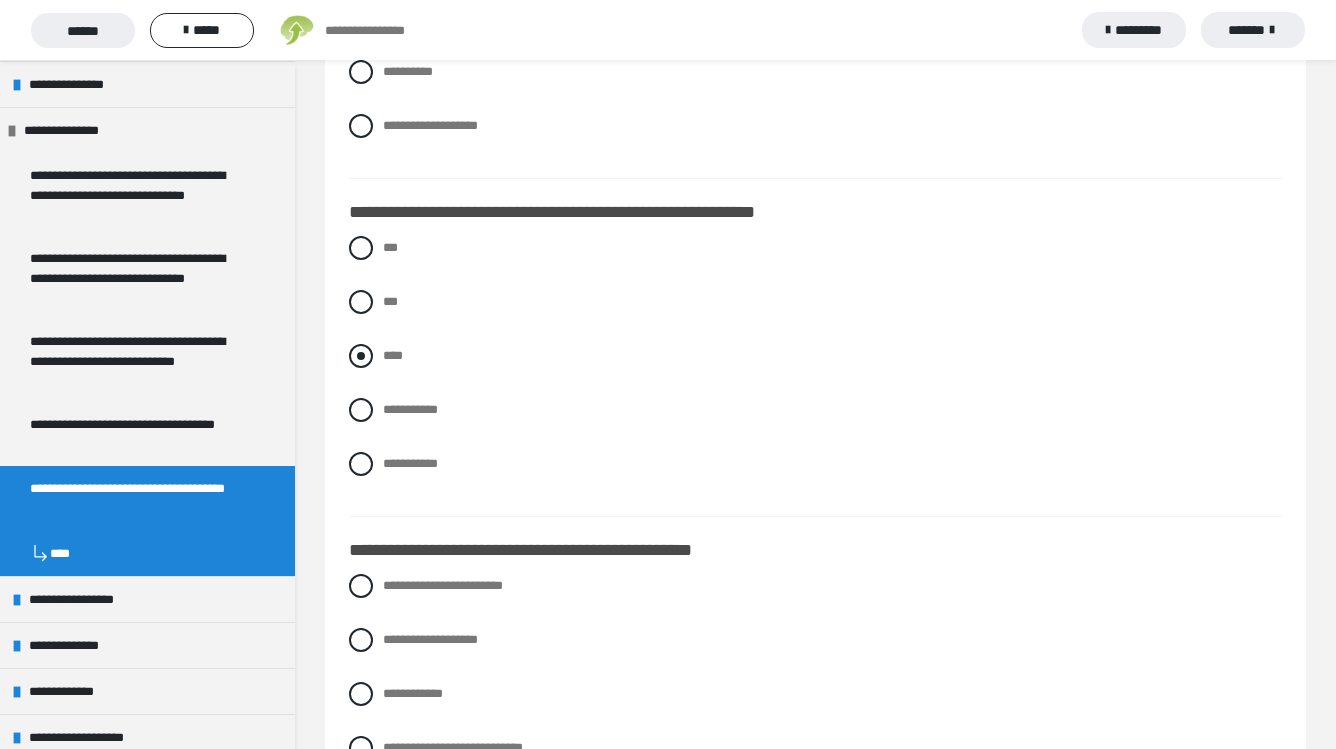 click at bounding box center (361, 356) 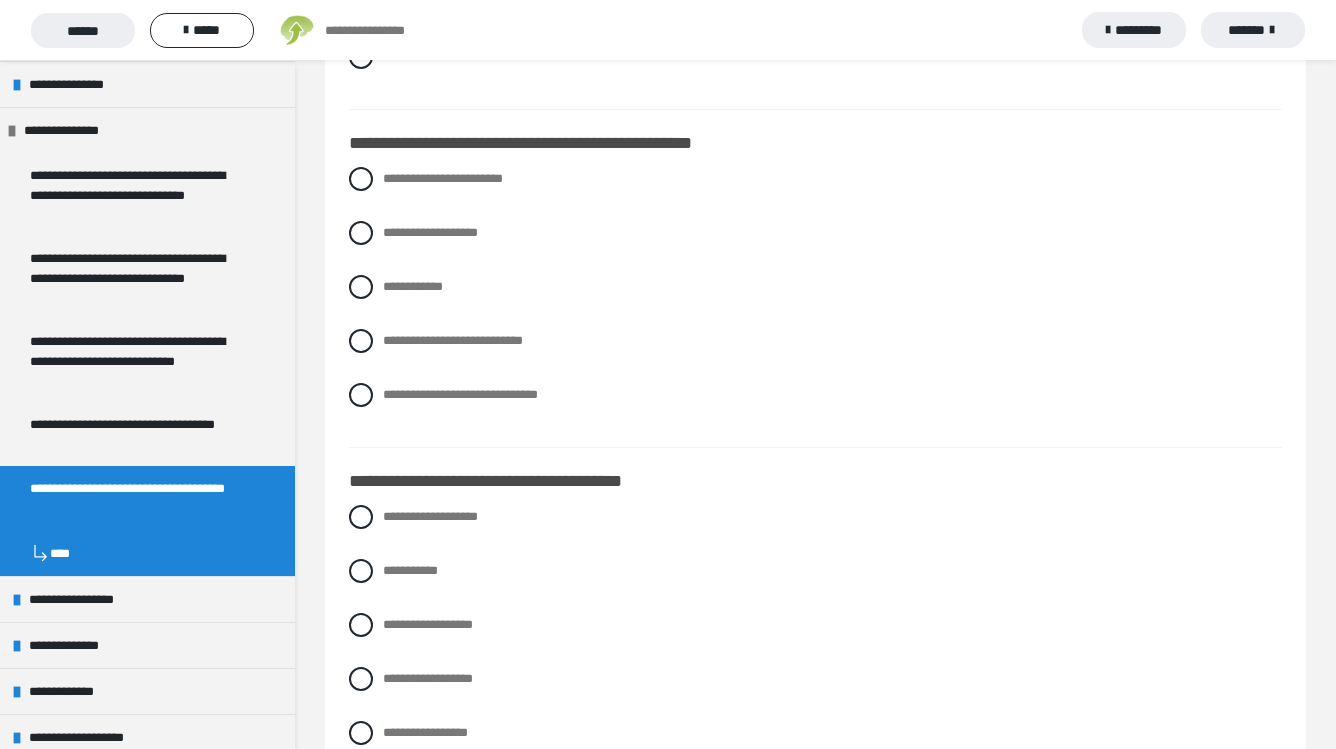 scroll, scrollTop: 706, scrollLeft: 0, axis: vertical 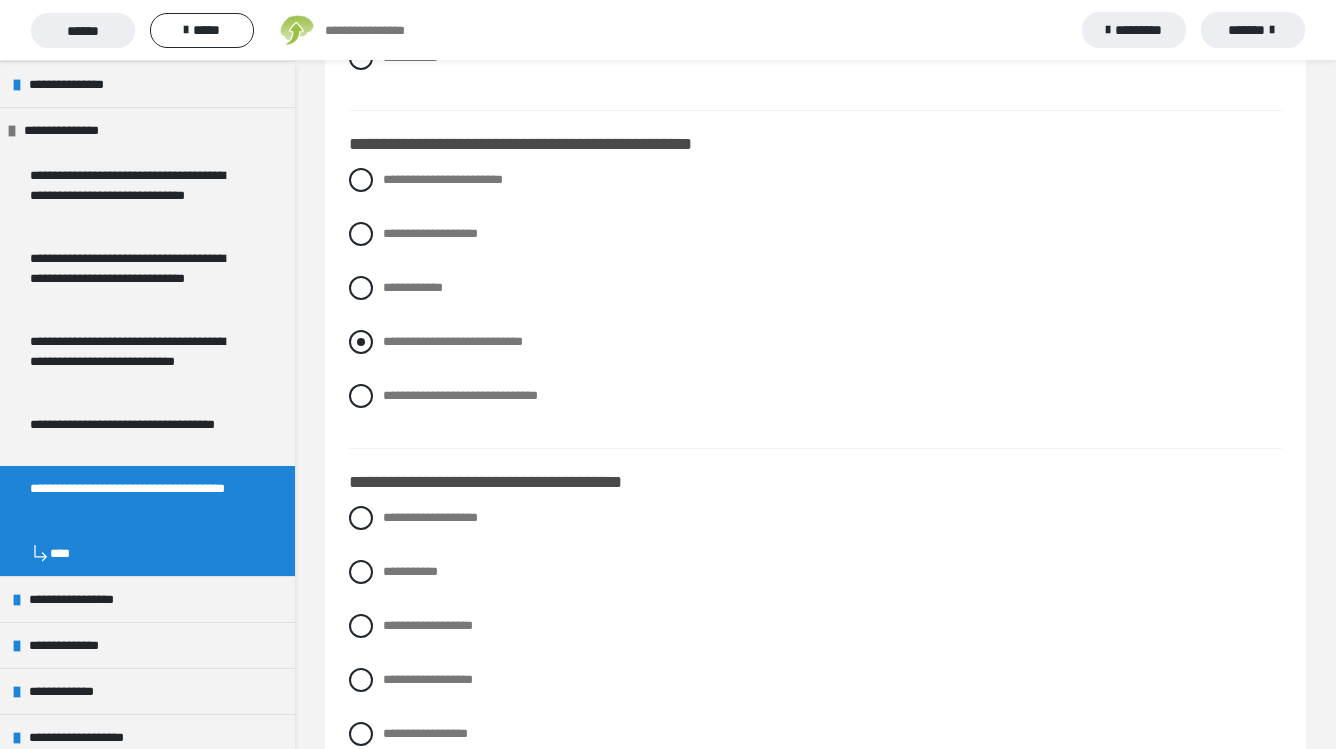 click at bounding box center (361, 342) 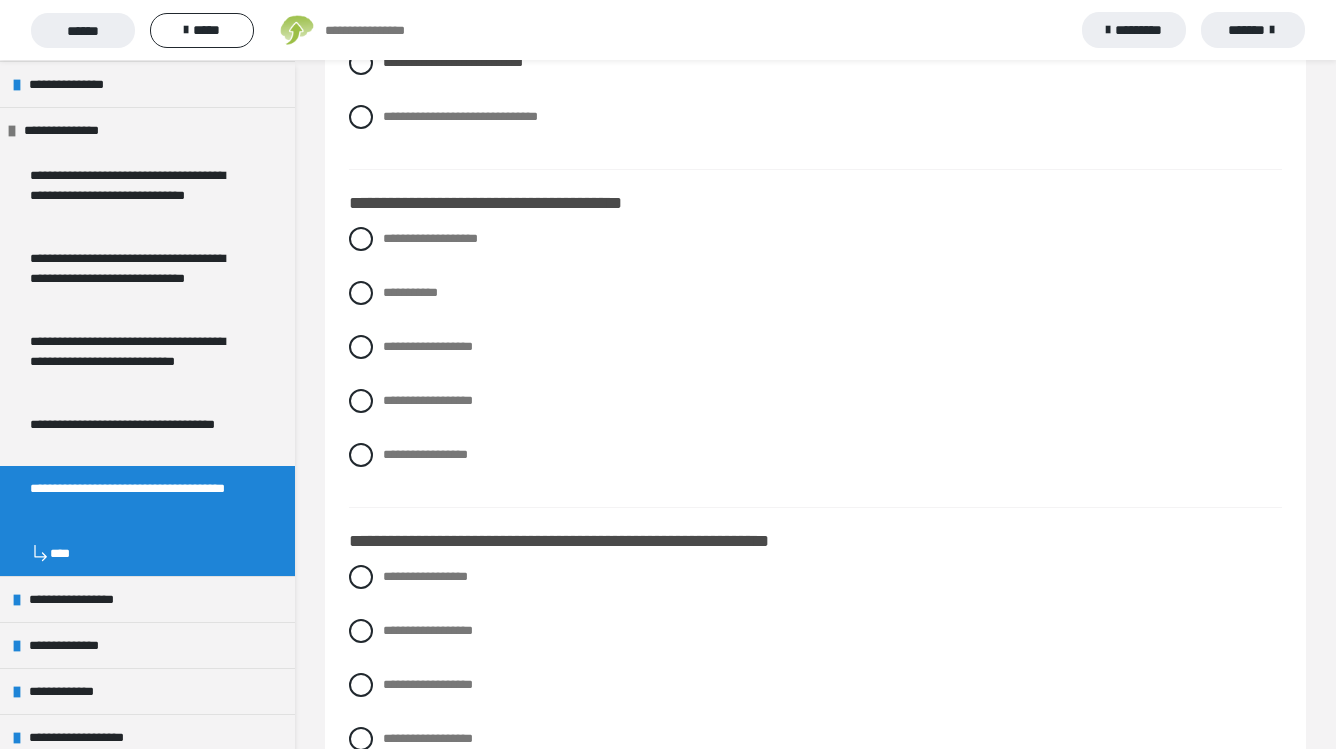 scroll, scrollTop: 993, scrollLeft: 0, axis: vertical 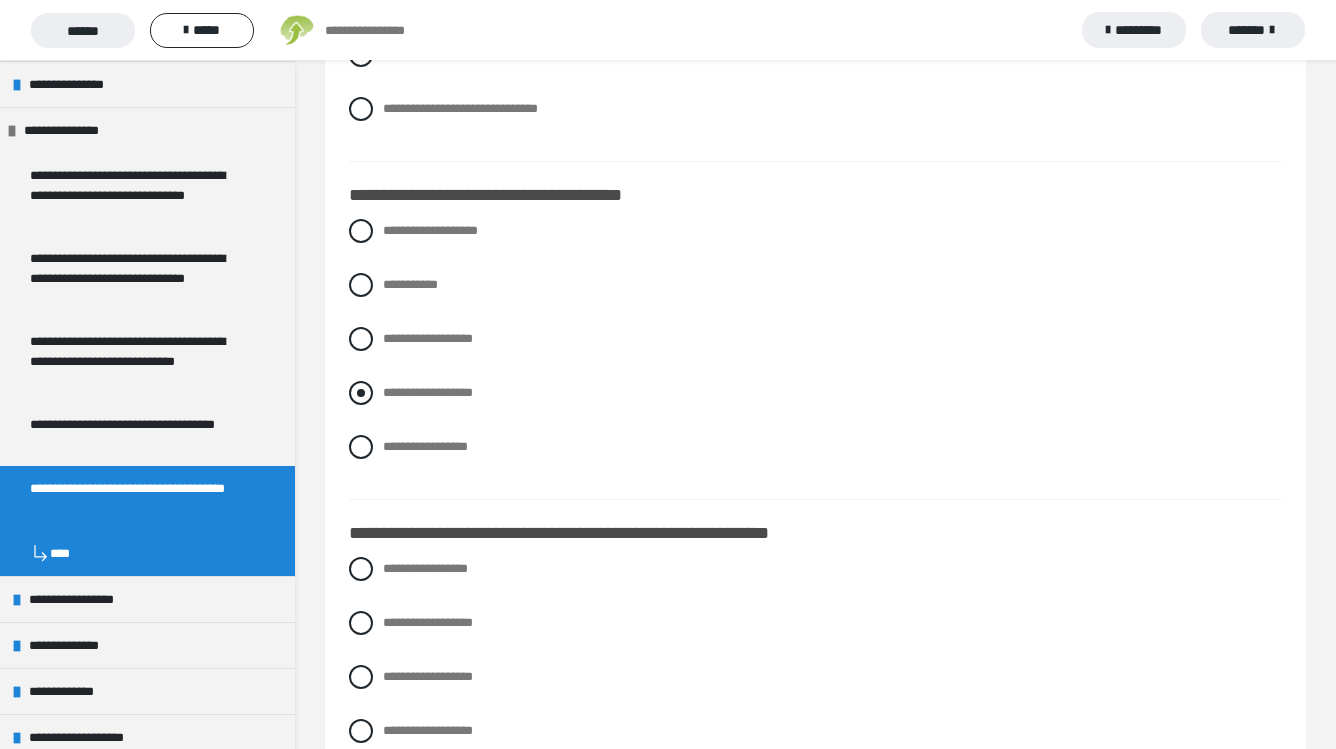 click at bounding box center (361, 393) 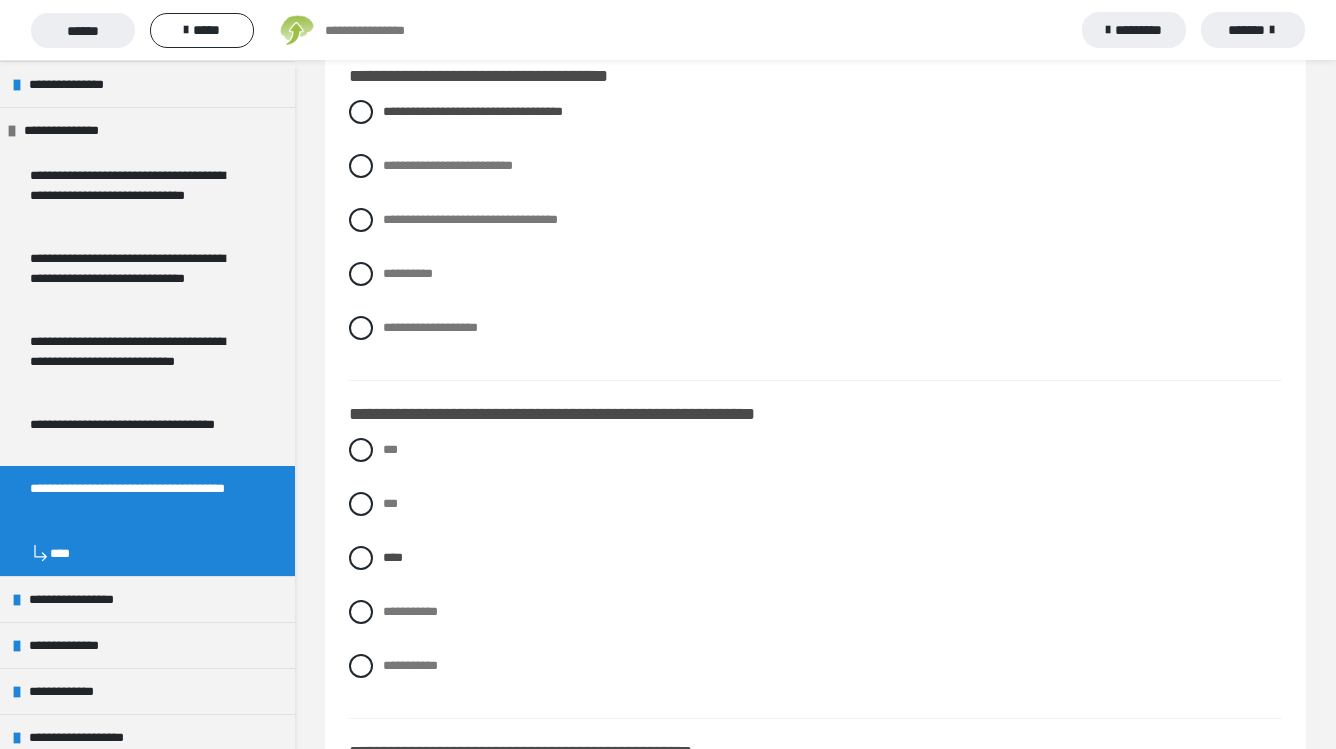 scroll, scrollTop: 154, scrollLeft: 0, axis: vertical 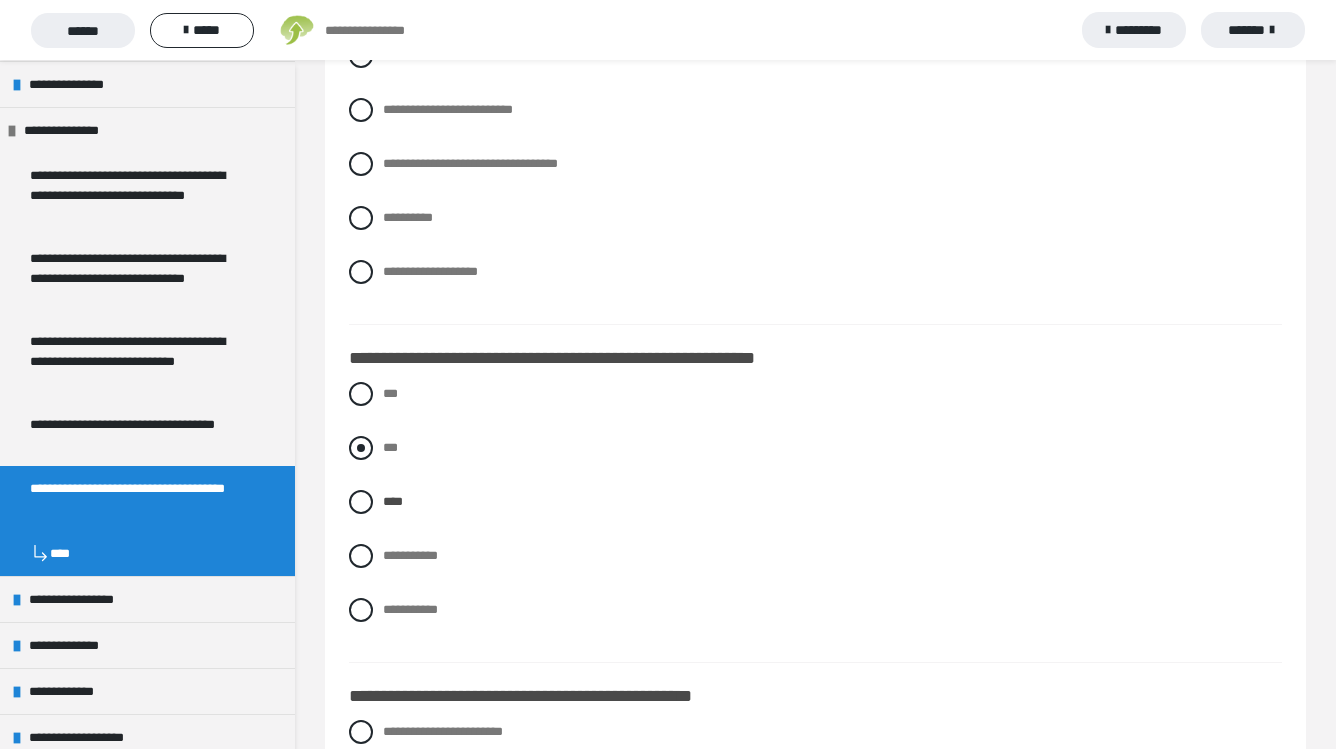 click at bounding box center [361, 448] 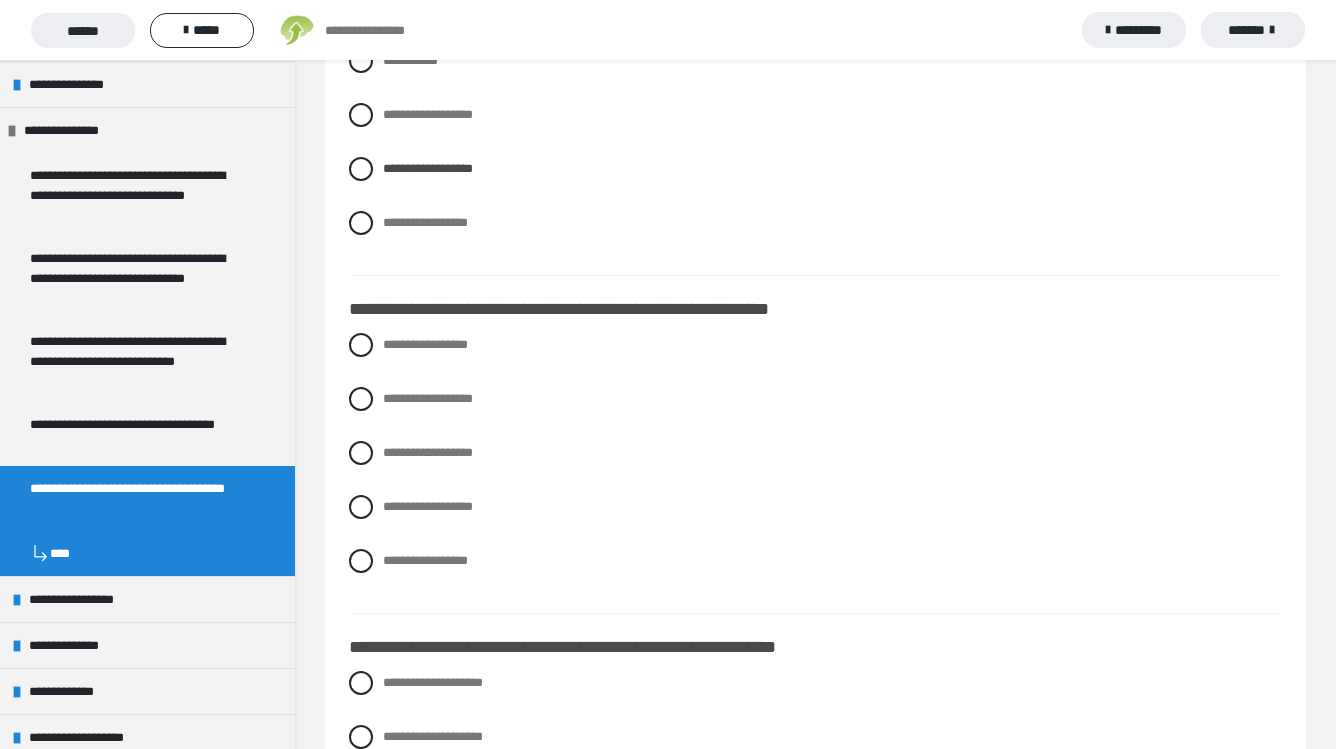 scroll, scrollTop: 1020, scrollLeft: 0, axis: vertical 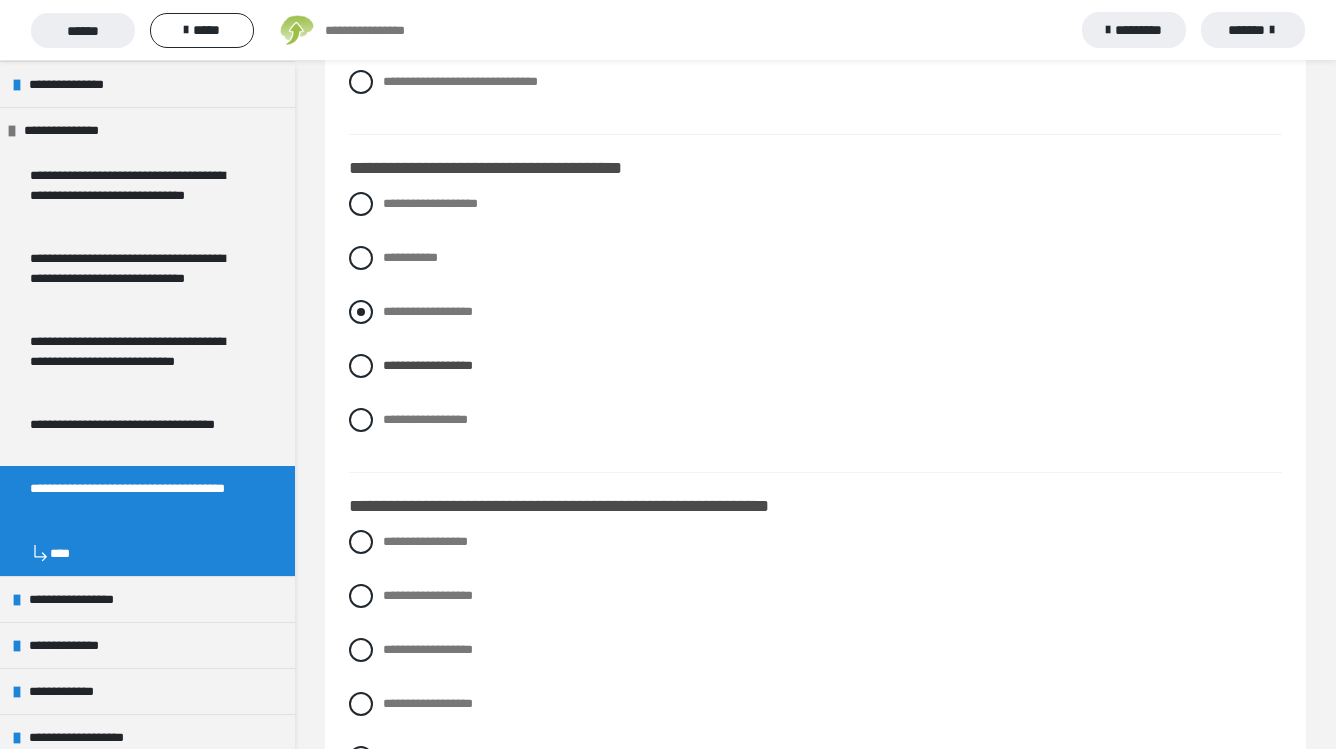 click at bounding box center (361, 312) 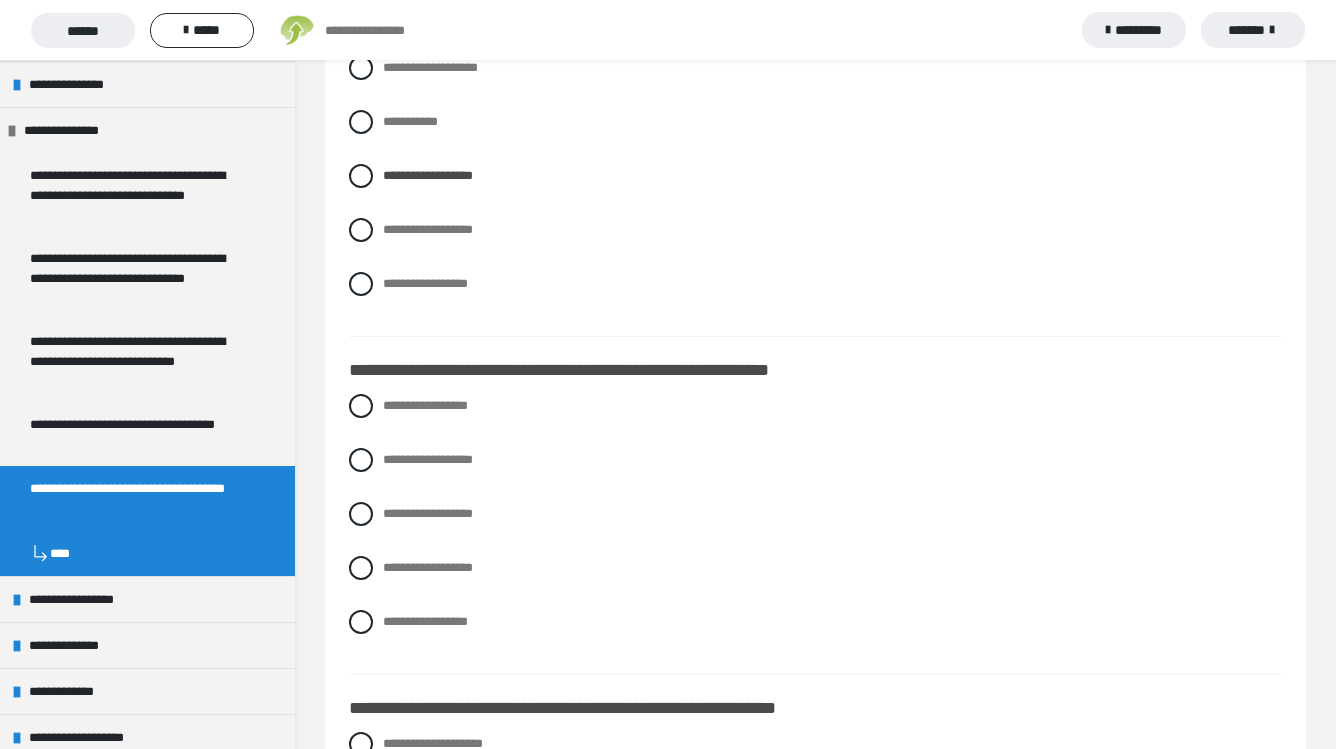 scroll, scrollTop: 1162, scrollLeft: 0, axis: vertical 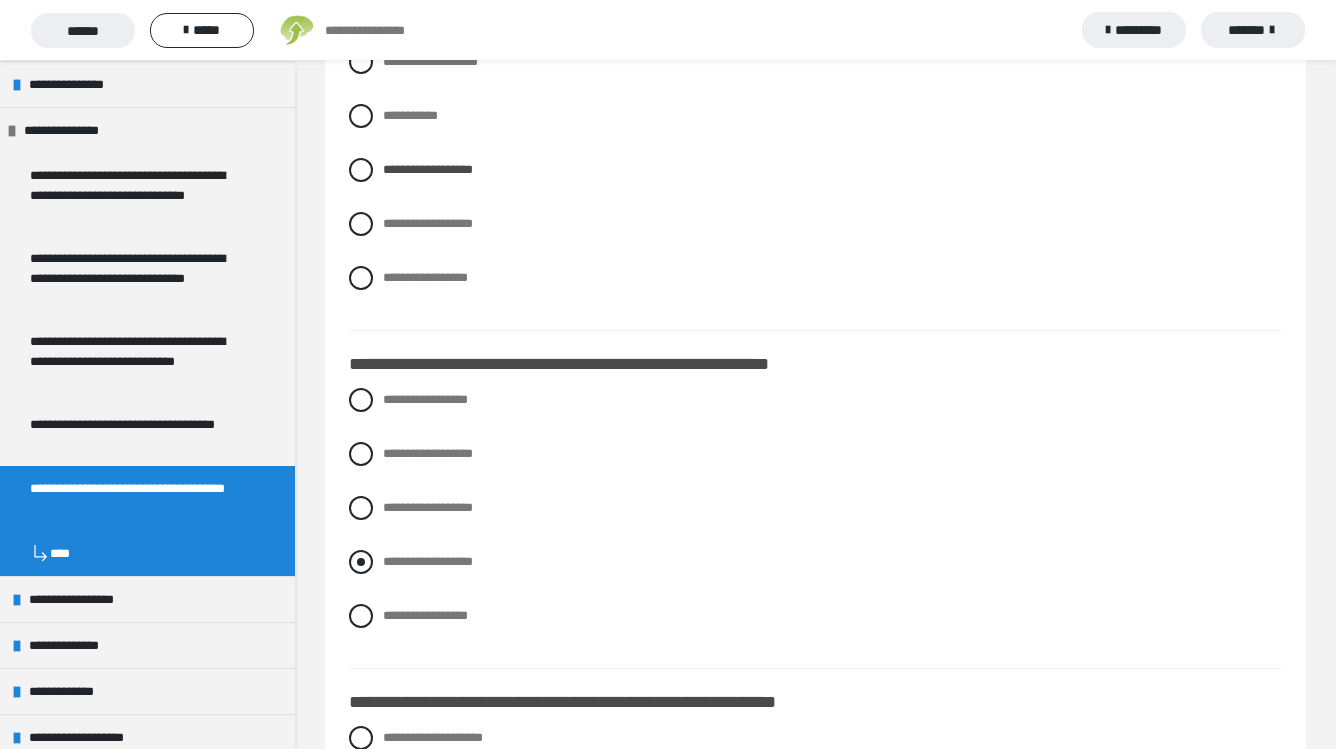 click at bounding box center (361, 562) 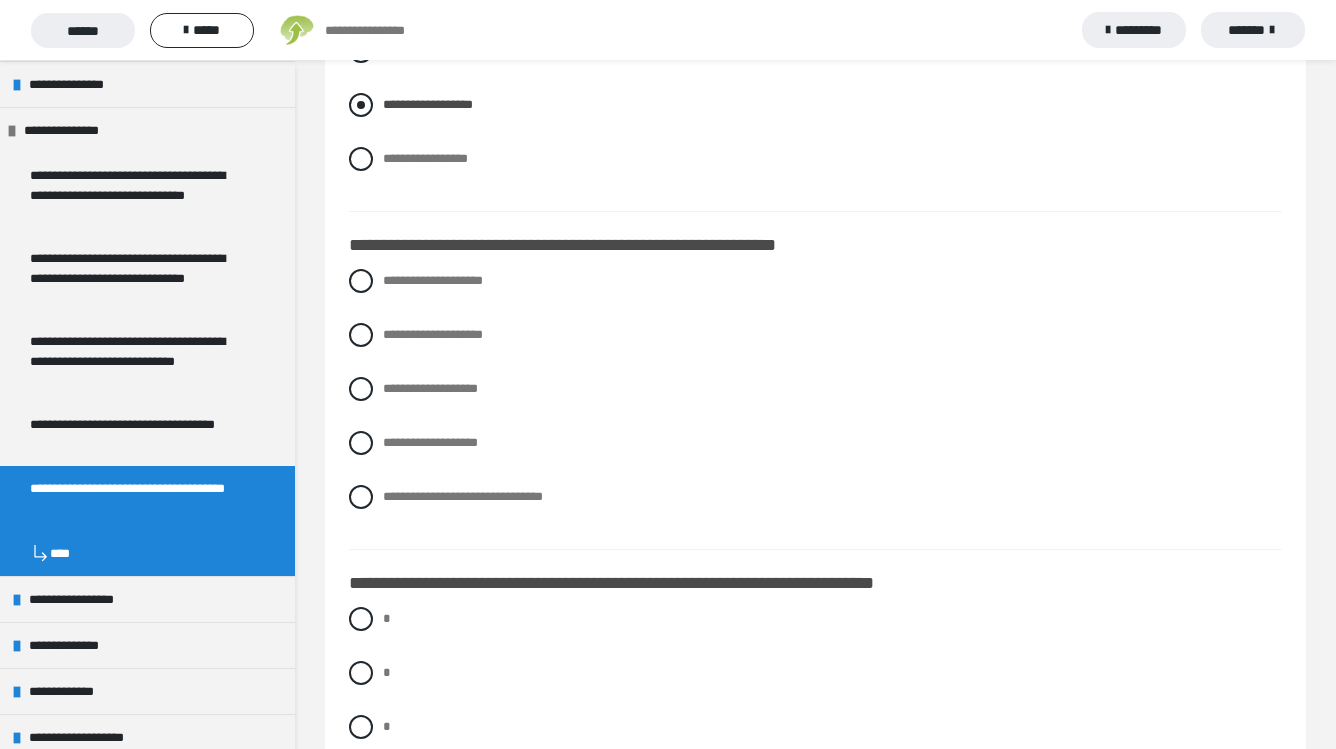 scroll, scrollTop: 1630, scrollLeft: 0, axis: vertical 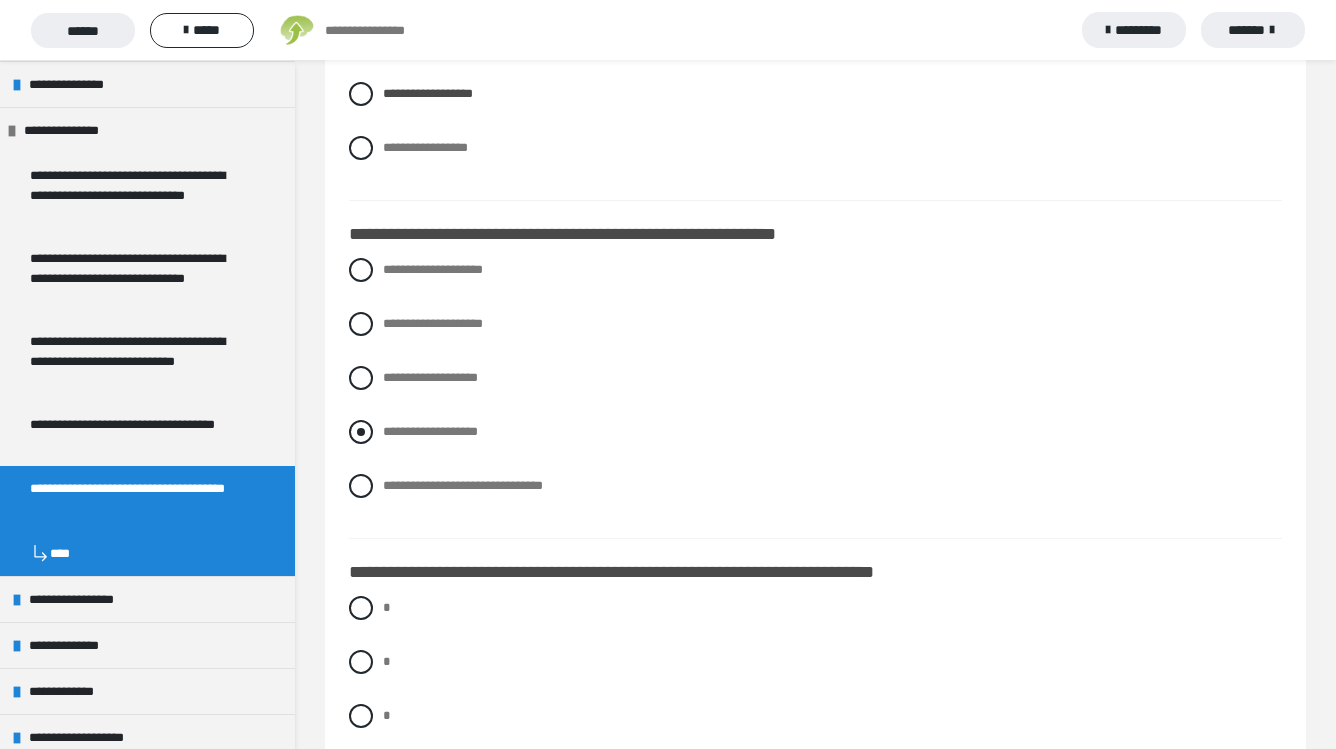 click at bounding box center [361, 432] 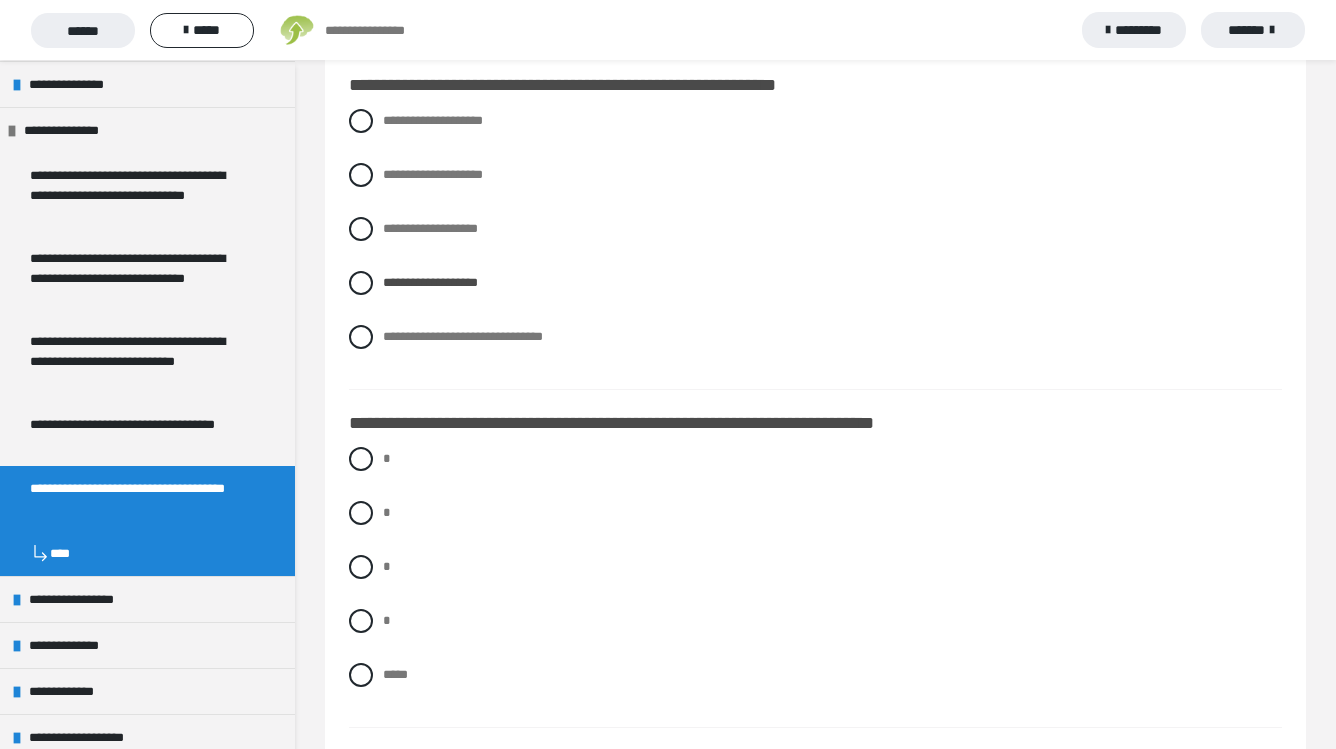 scroll, scrollTop: 1877, scrollLeft: 0, axis: vertical 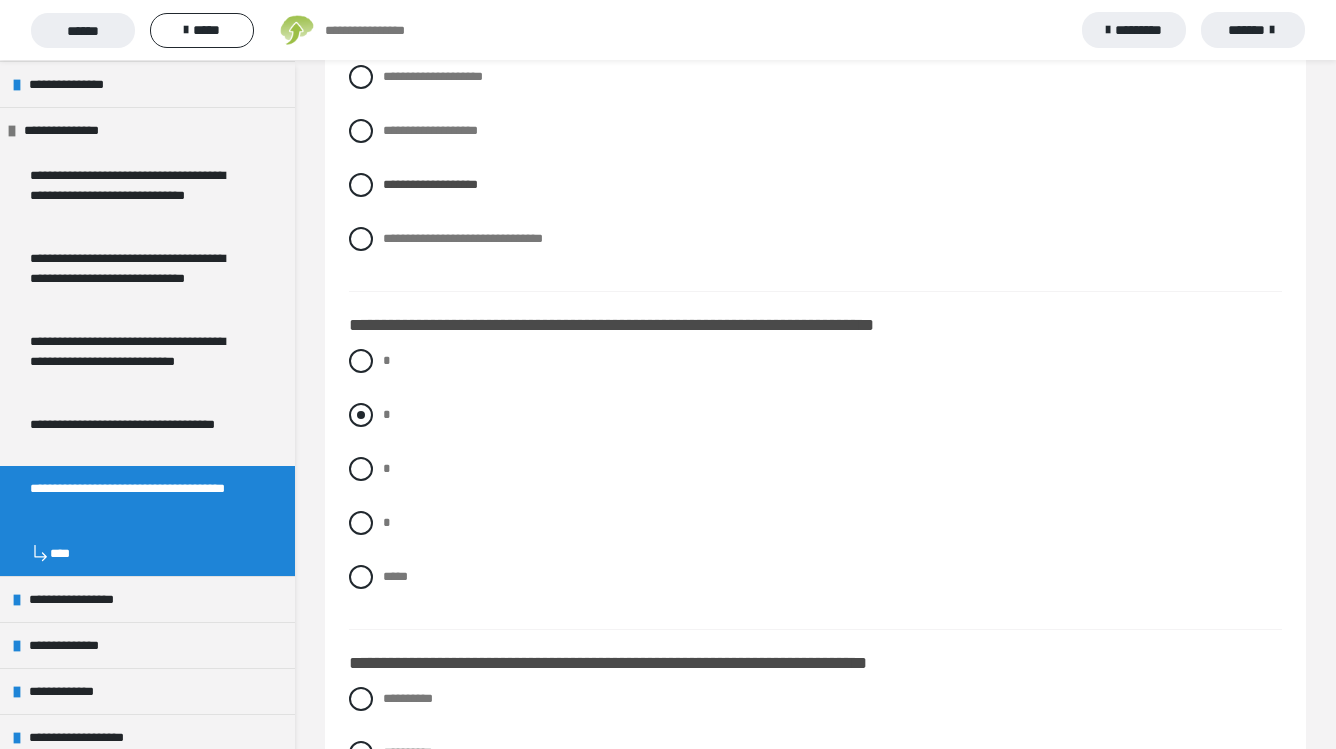 click at bounding box center [361, 415] 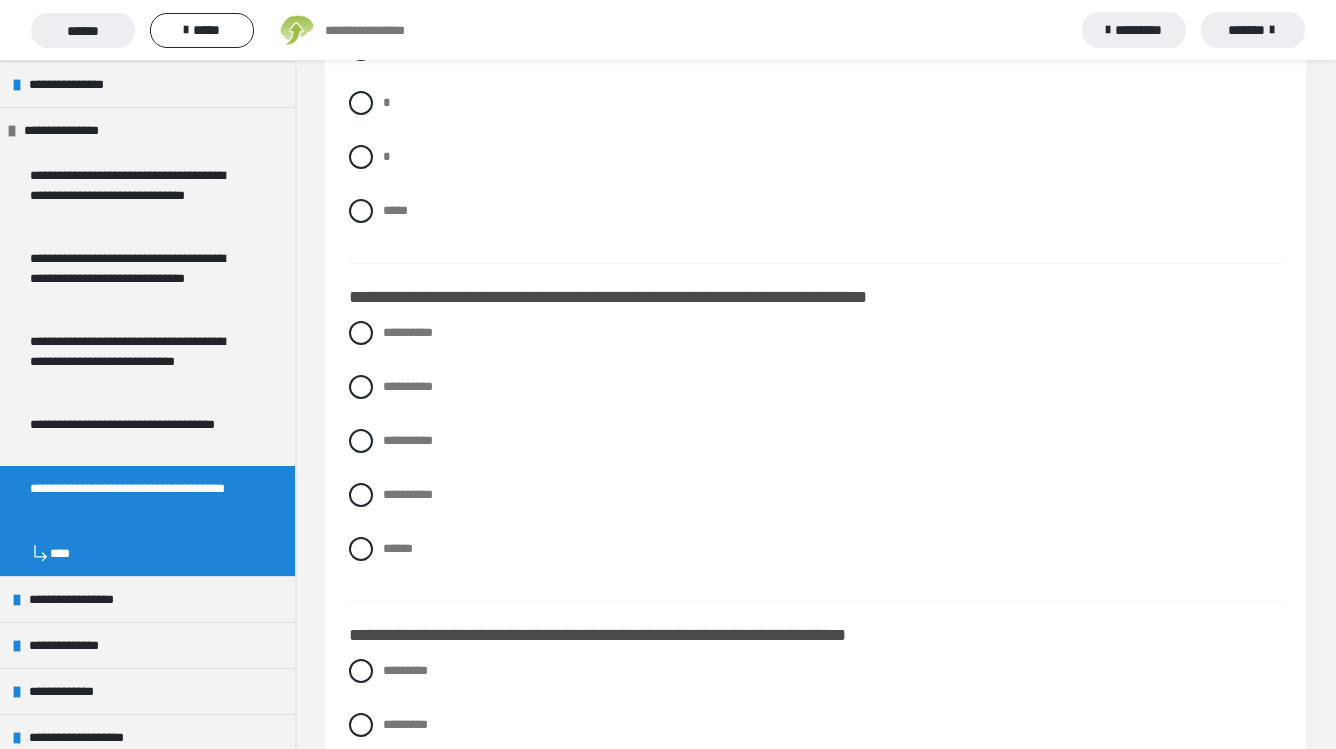 scroll, scrollTop: 2244, scrollLeft: 0, axis: vertical 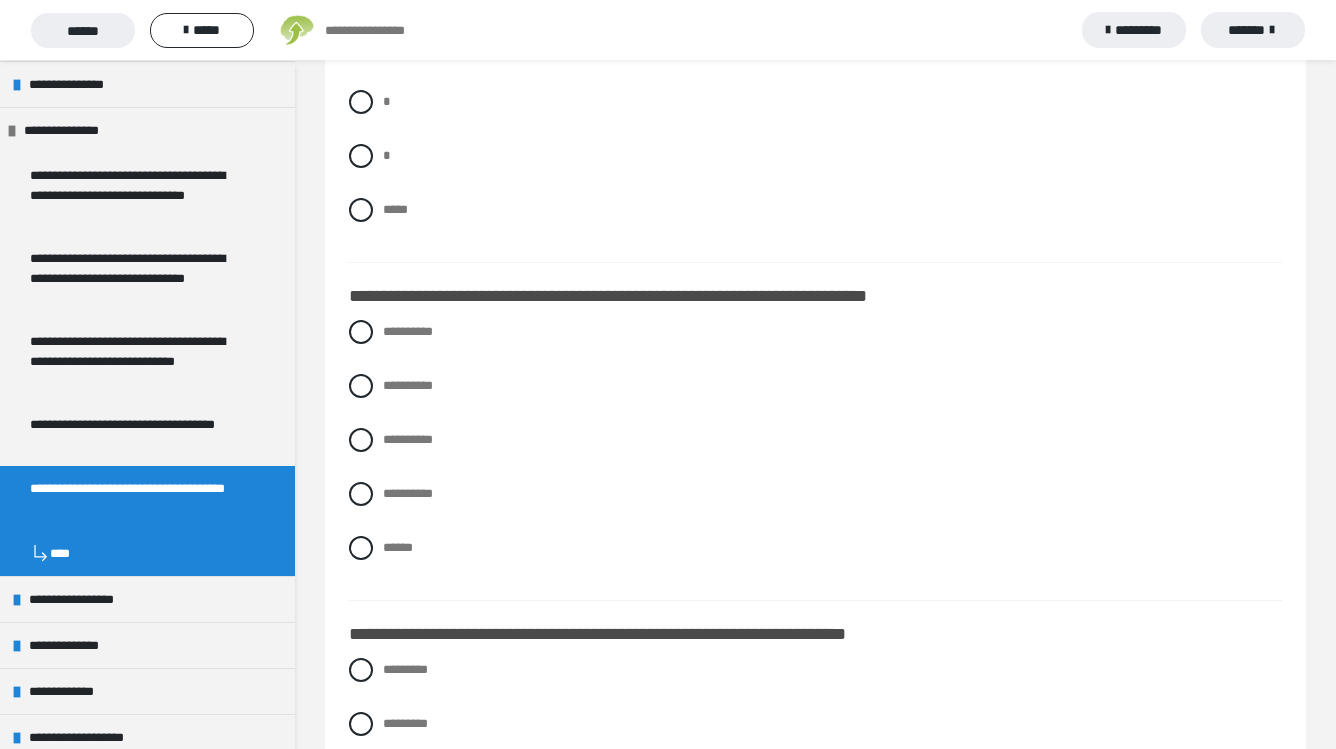 click on "**********" at bounding box center (815, 455) 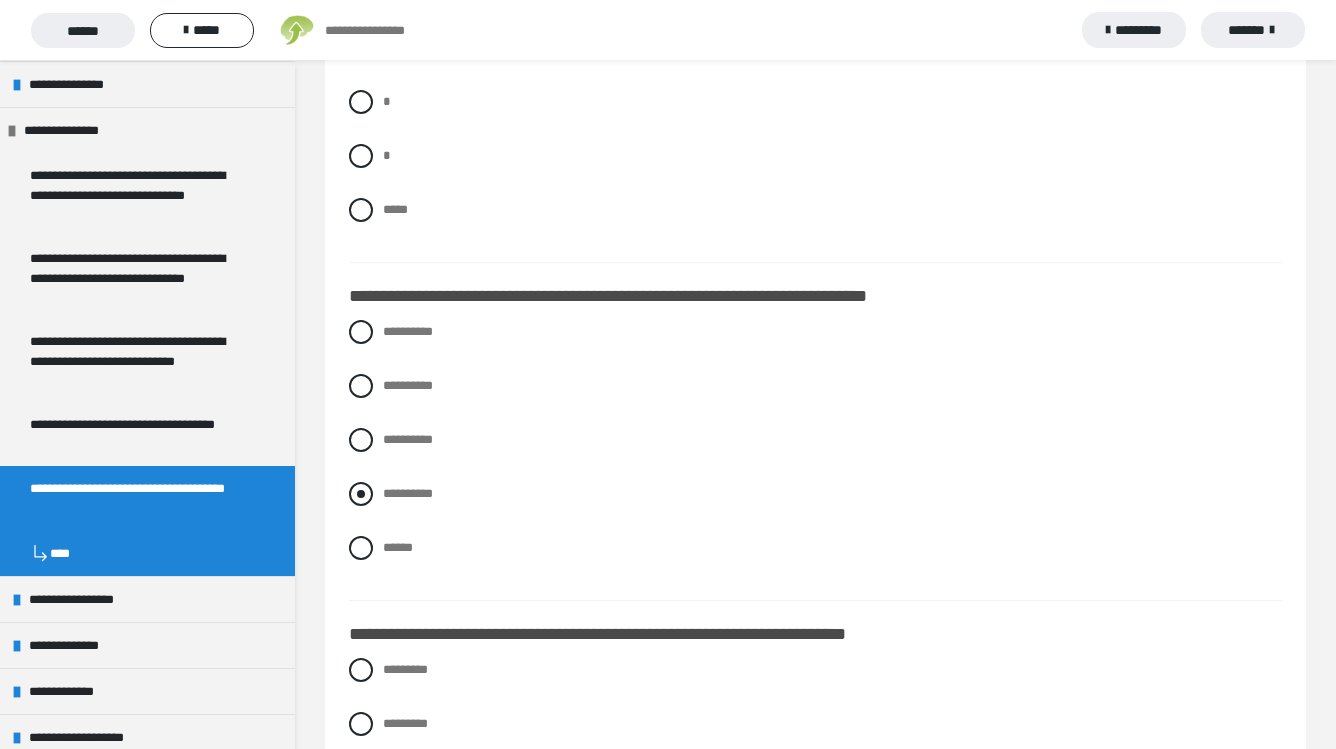 click at bounding box center (361, 494) 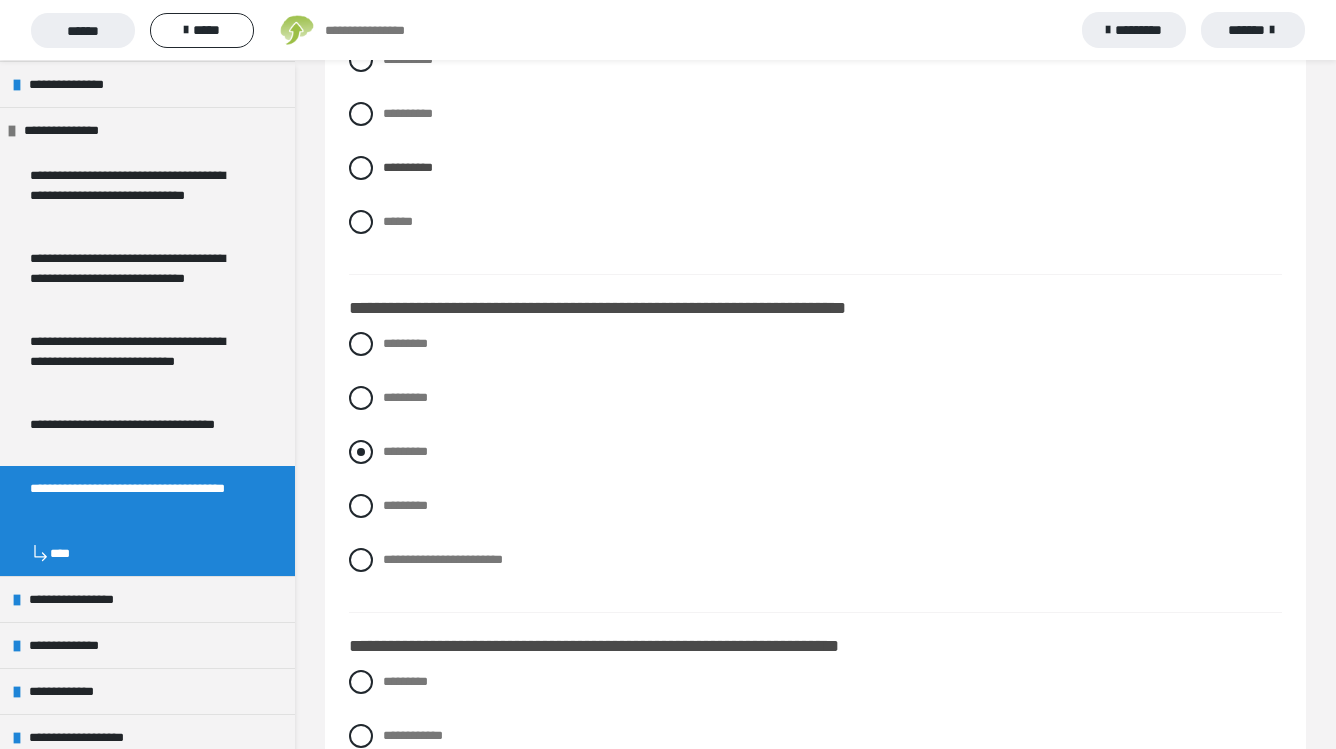 scroll, scrollTop: 2620, scrollLeft: 0, axis: vertical 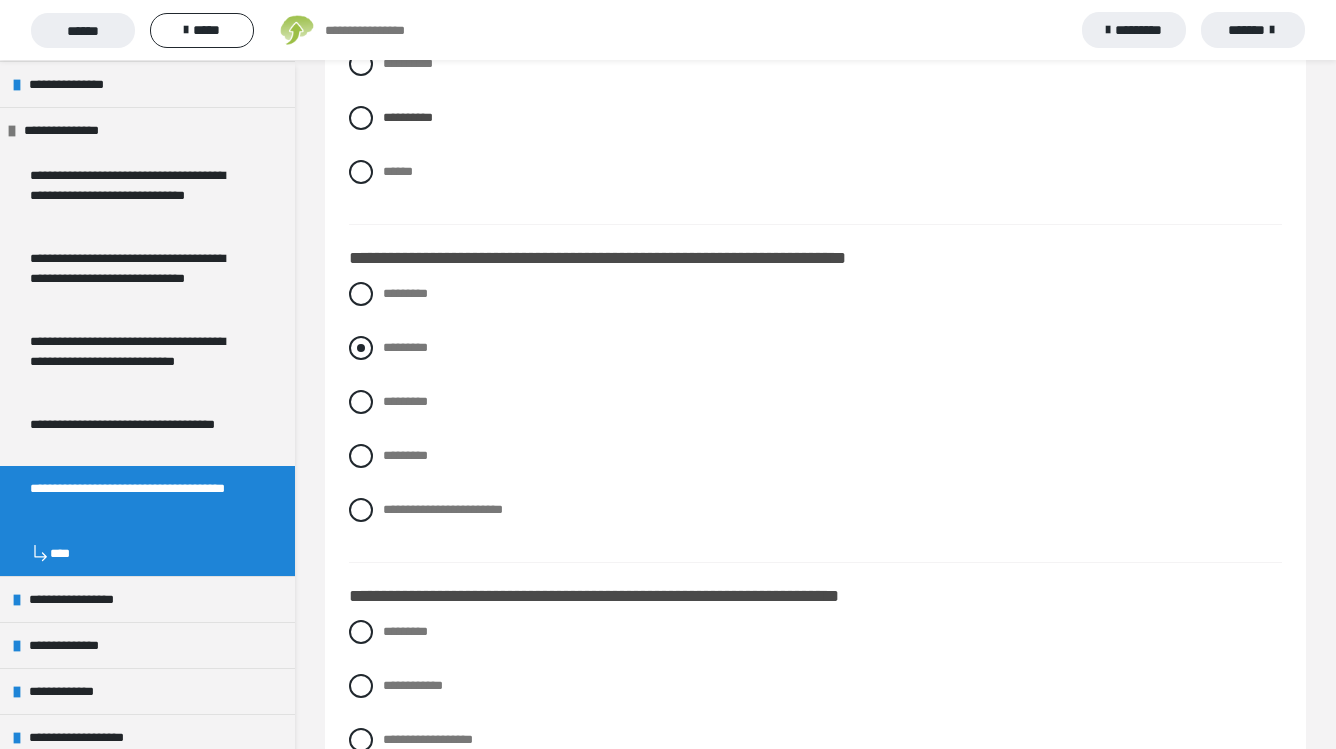 click at bounding box center (361, 348) 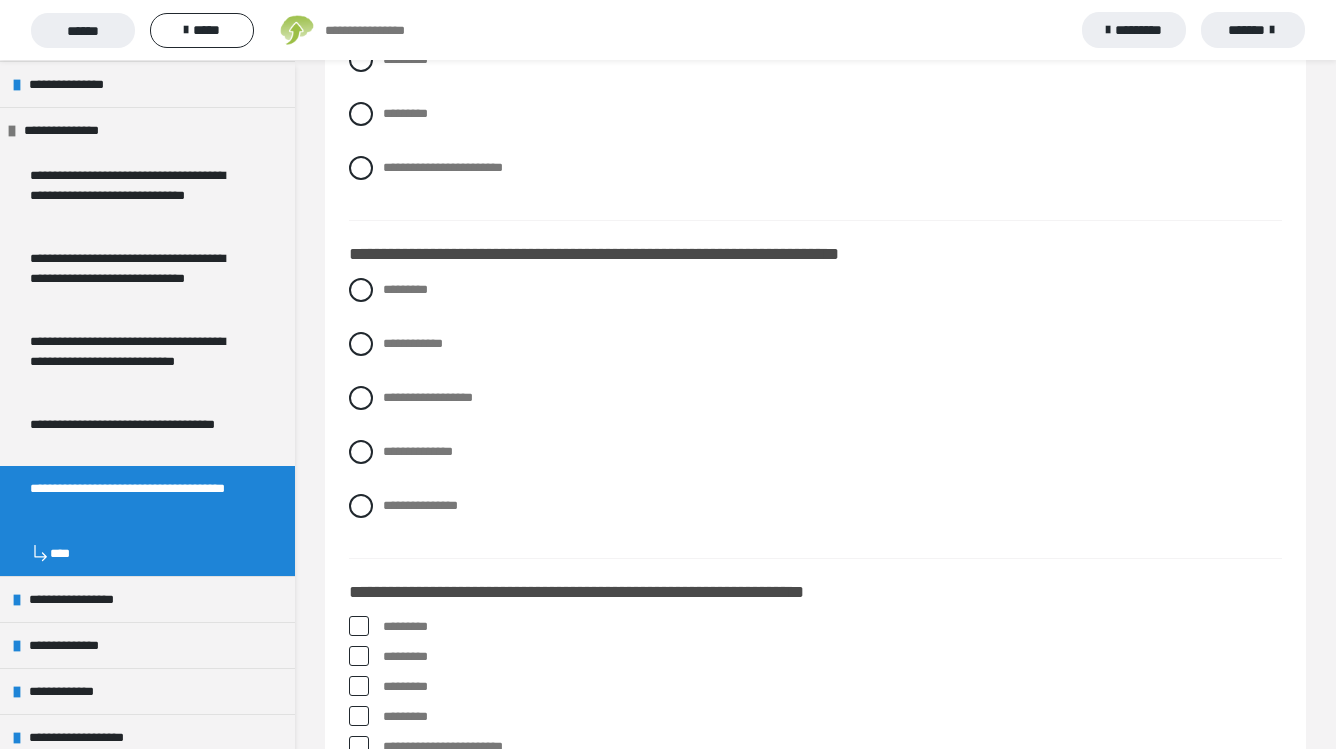 scroll, scrollTop: 2954, scrollLeft: 0, axis: vertical 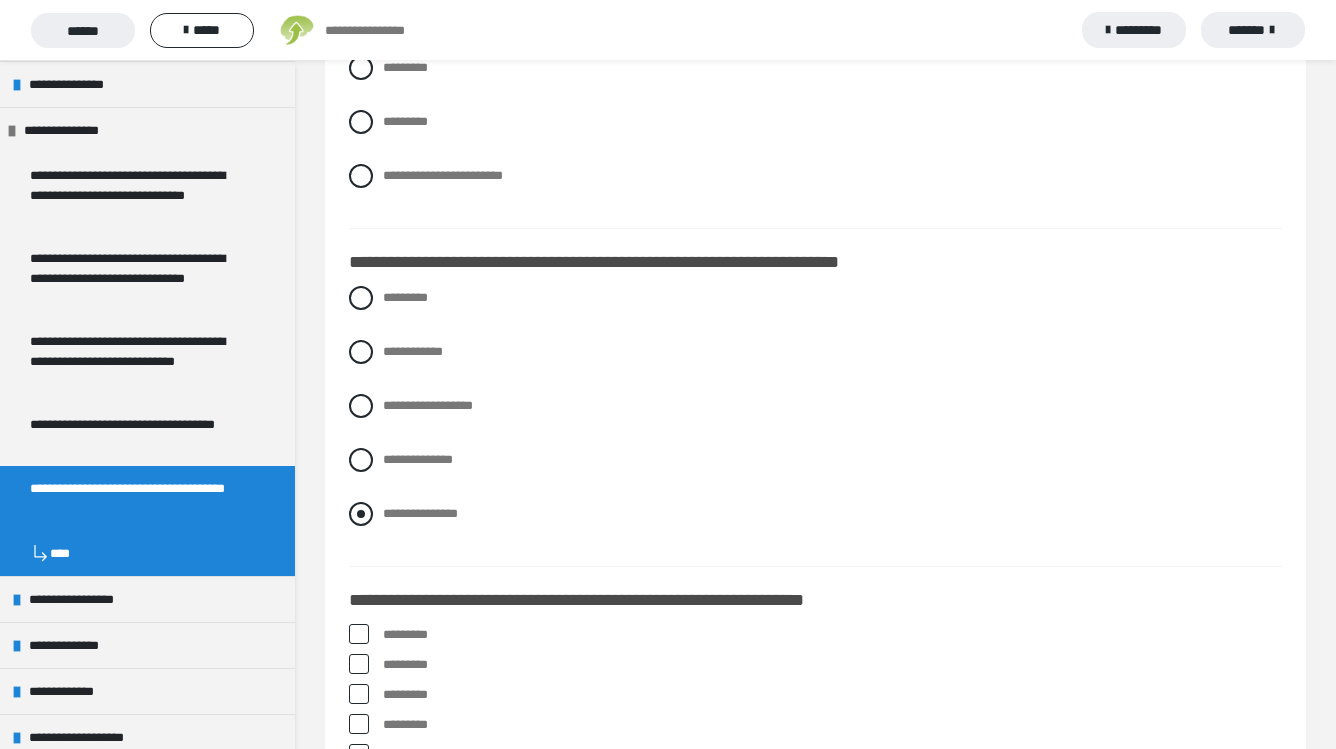 click at bounding box center [361, 514] 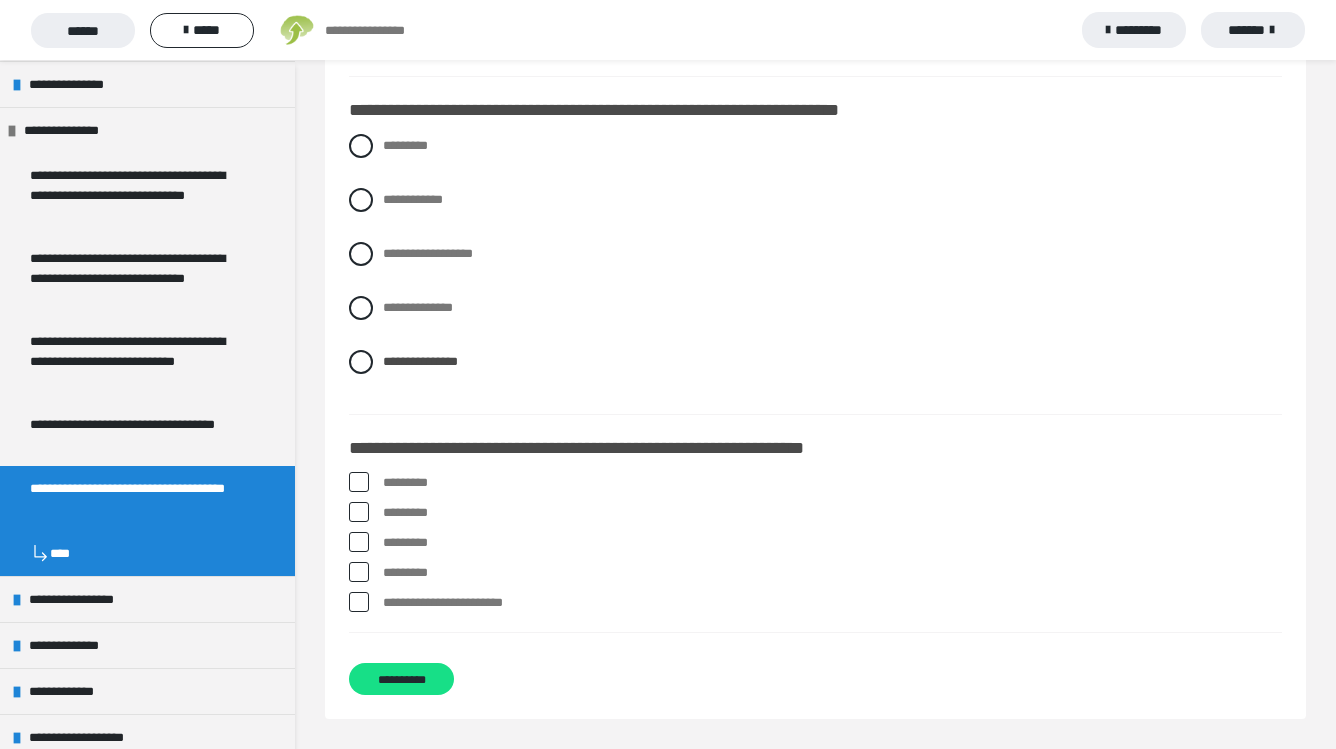 scroll, scrollTop: 3106, scrollLeft: 0, axis: vertical 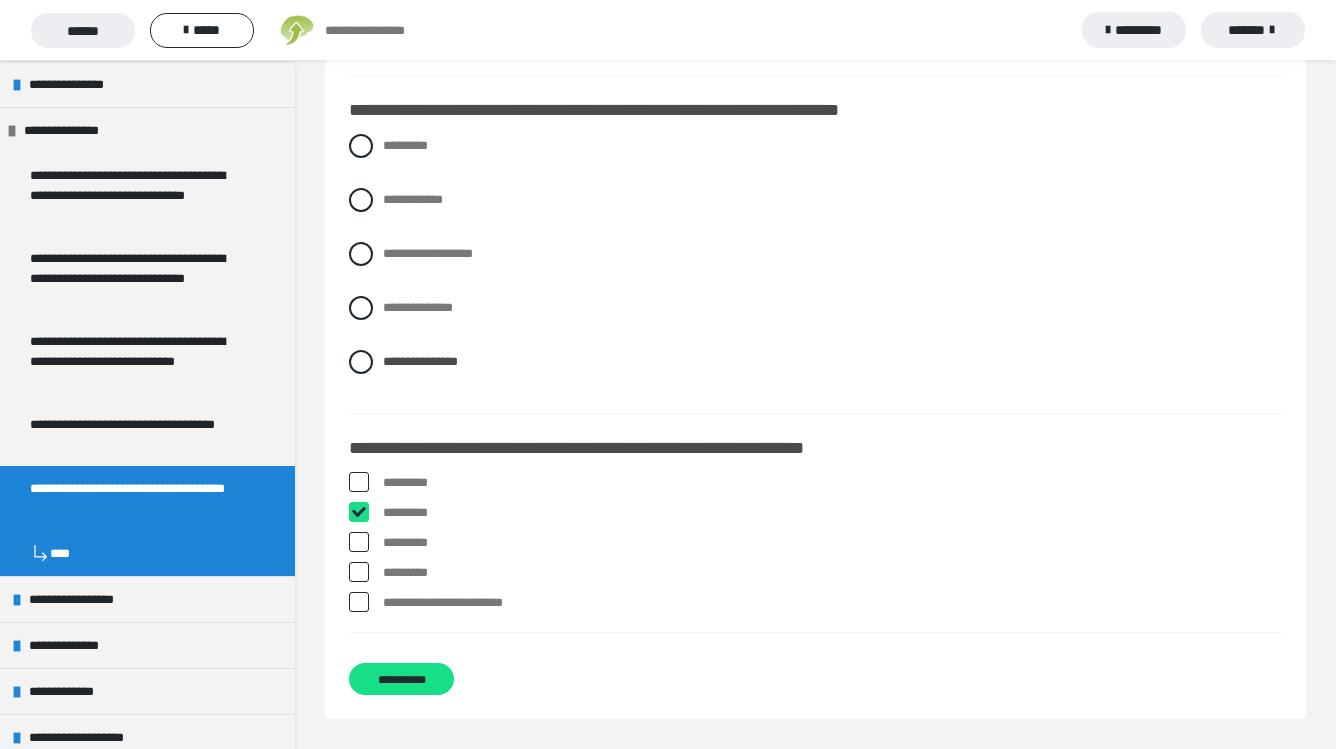 checkbox on "****" 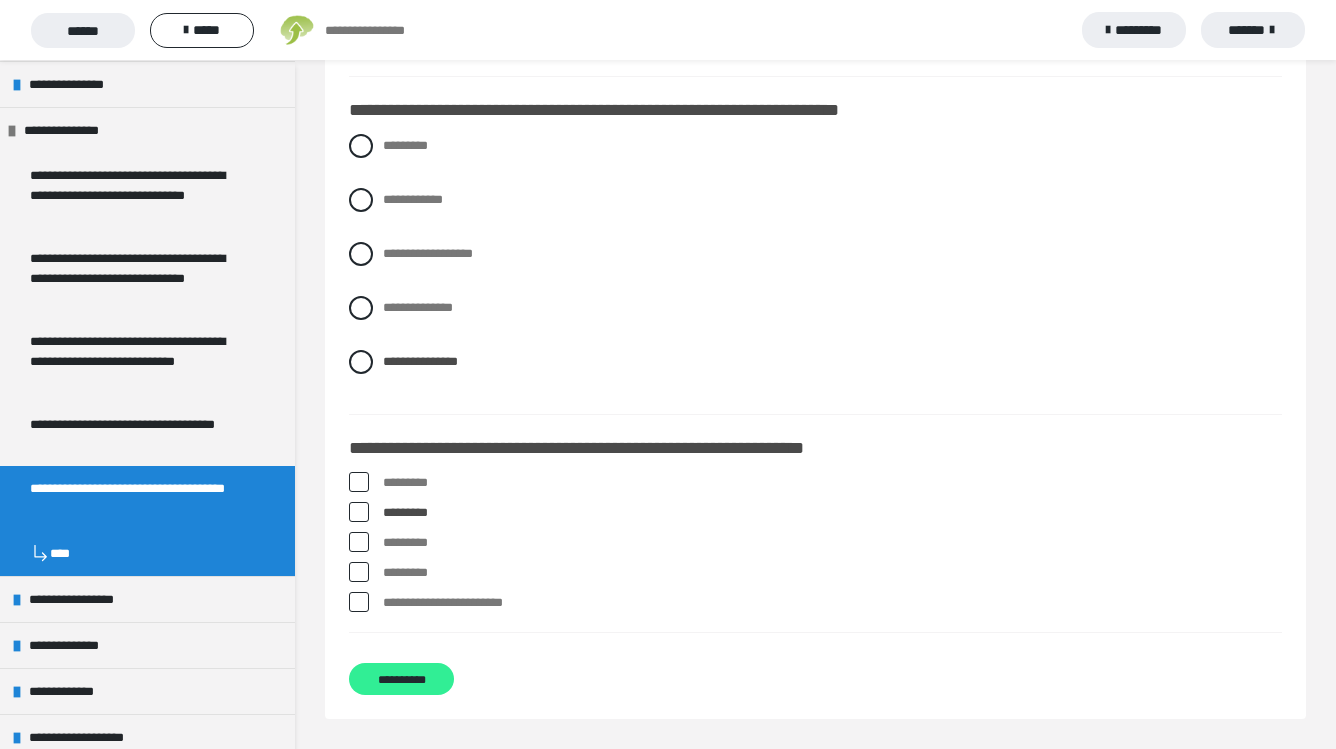 click on "**********" at bounding box center [401, 679] 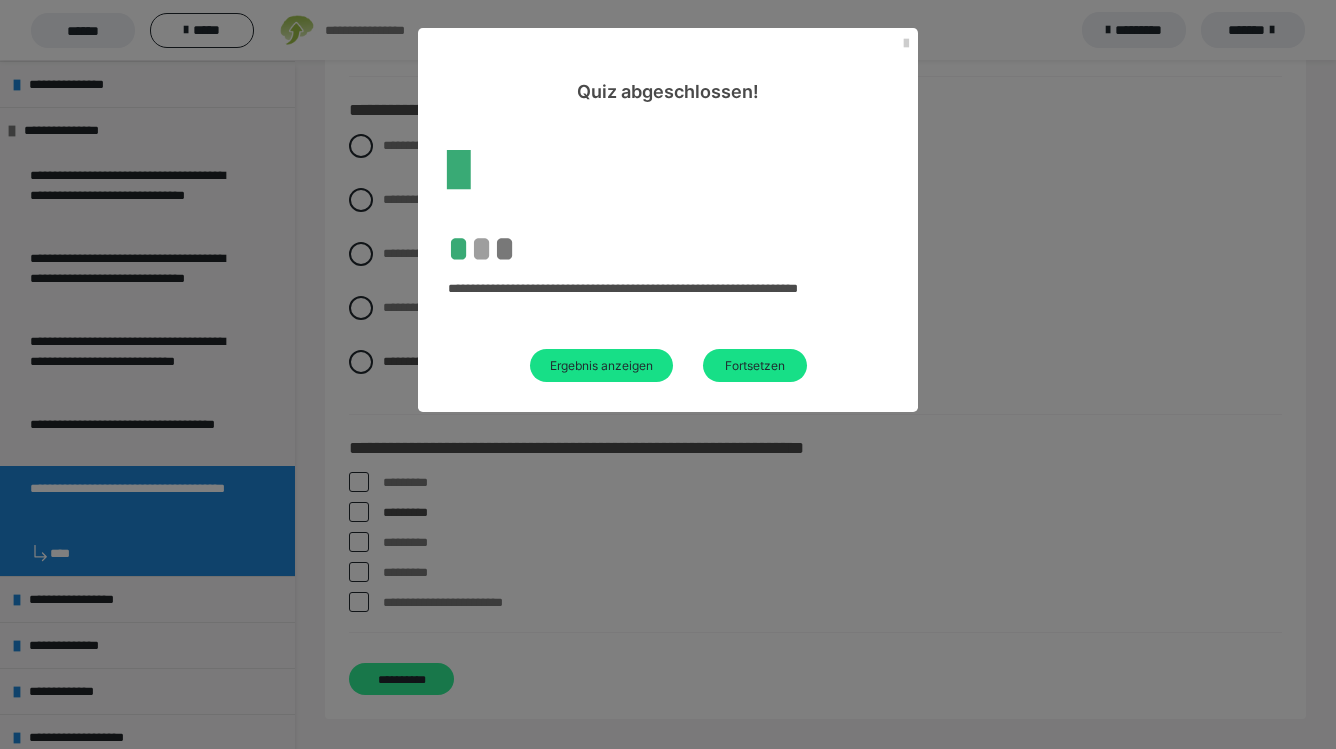scroll, scrollTop: 60, scrollLeft: 0, axis: vertical 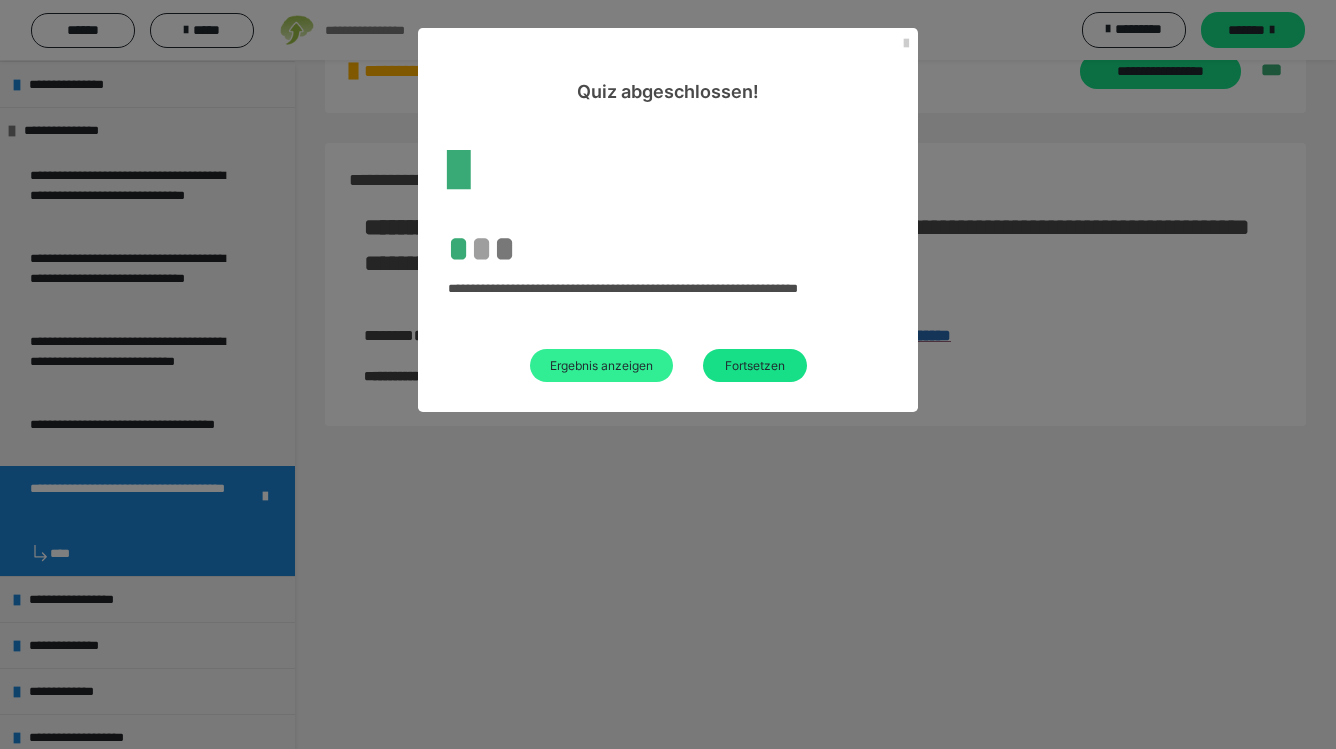 click on "Ergebnis anzeigen" at bounding box center [601, 365] 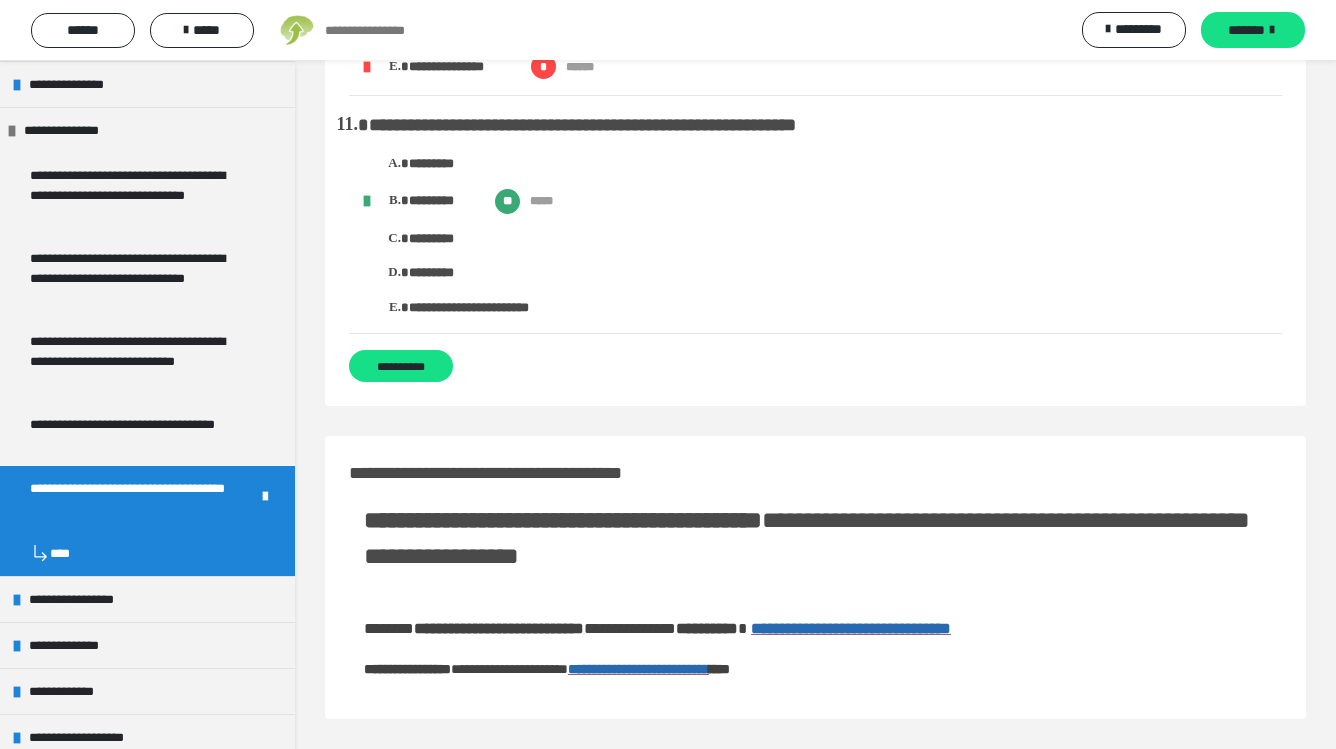 scroll, scrollTop: 2455, scrollLeft: 0, axis: vertical 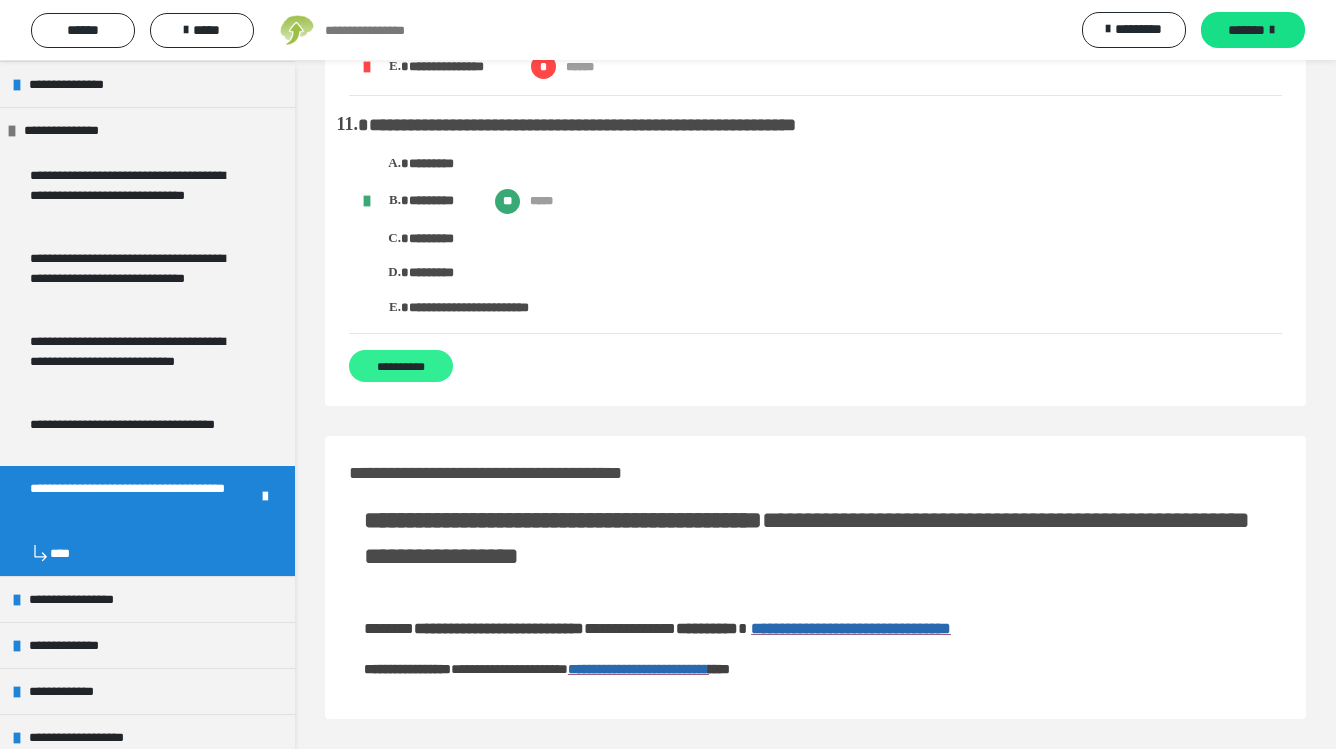 click on "**********" at bounding box center [401, 366] 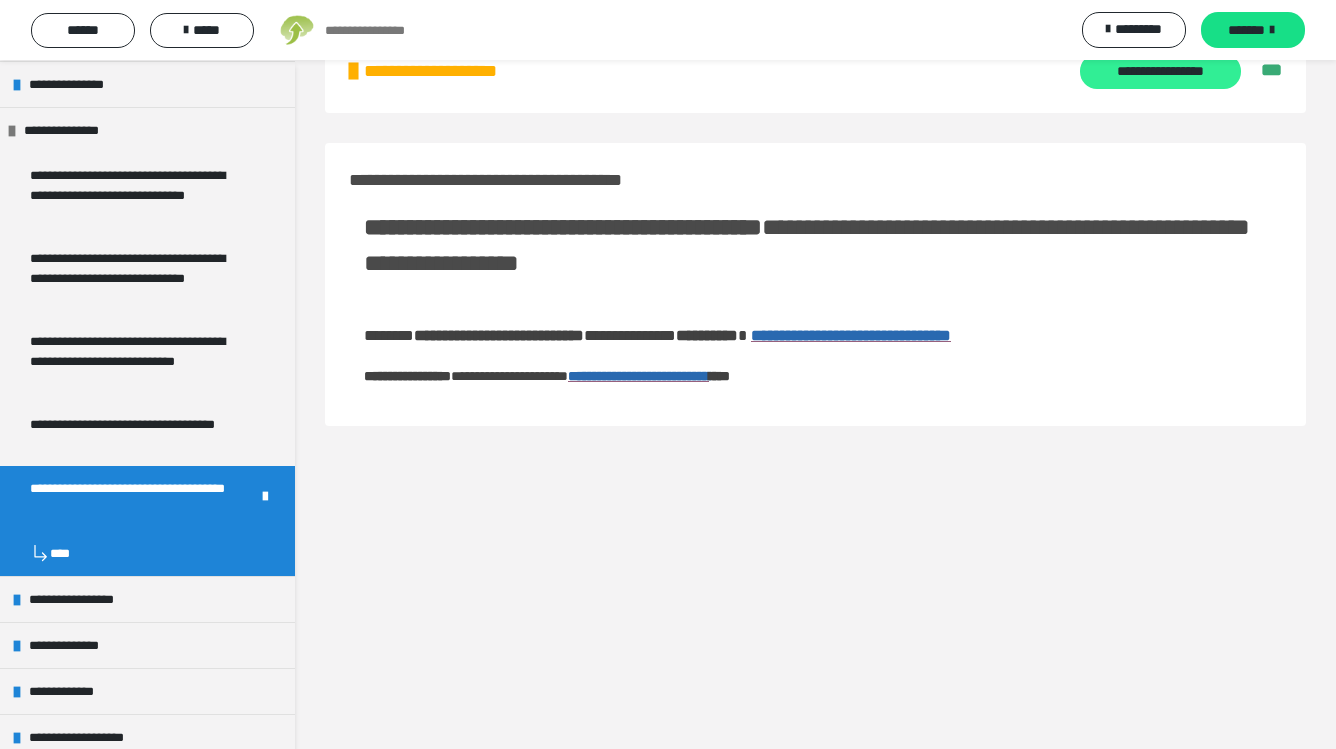 click on "**********" at bounding box center (1160, 71) 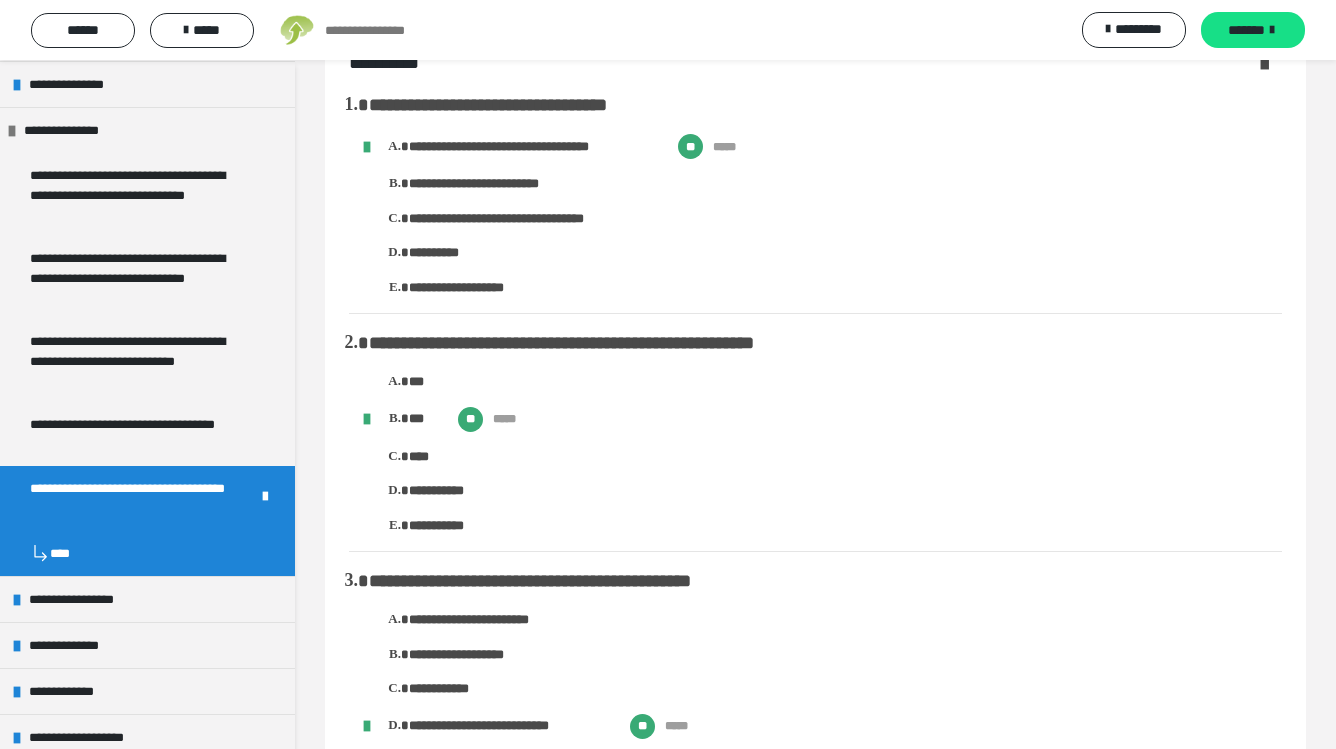 click on "**" at bounding box center [690, 146] 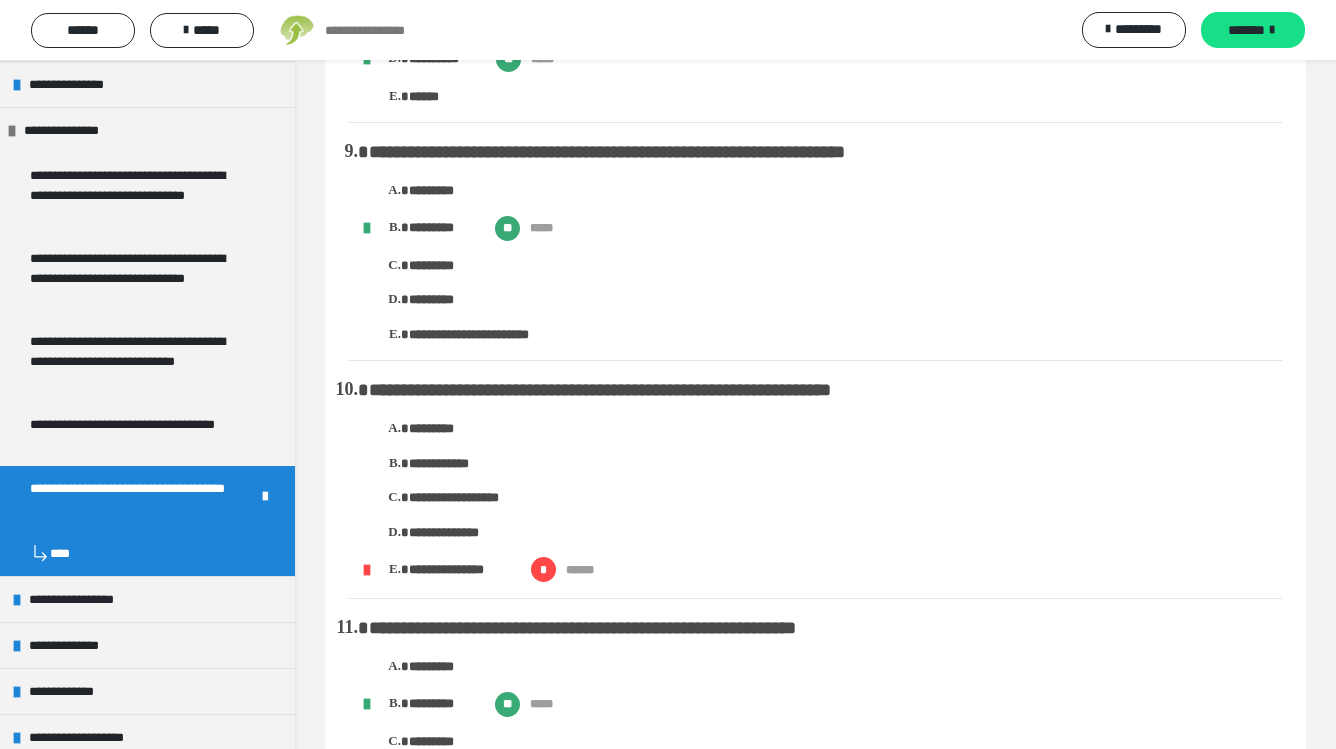 scroll, scrollTop: 2072, scrollLeft: 0, axis: vertical 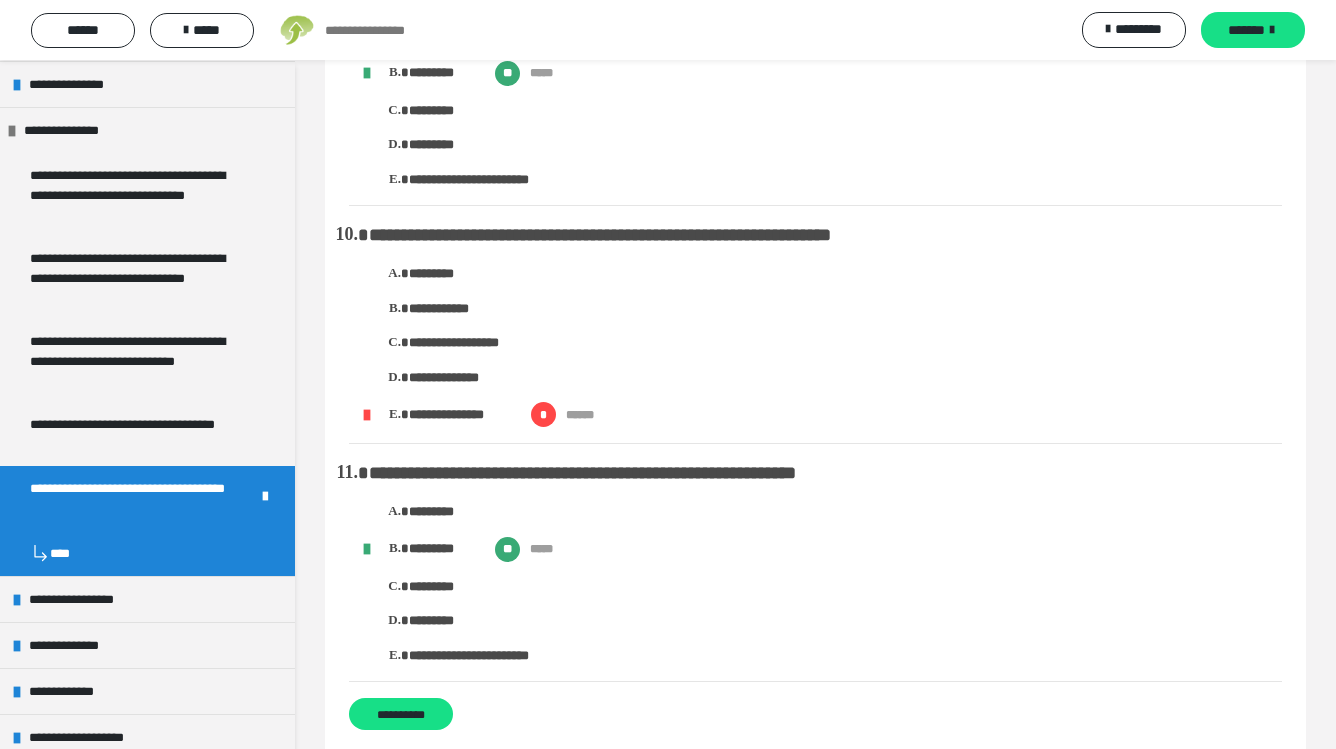 click on "**********" at bounding box center [845, 414] 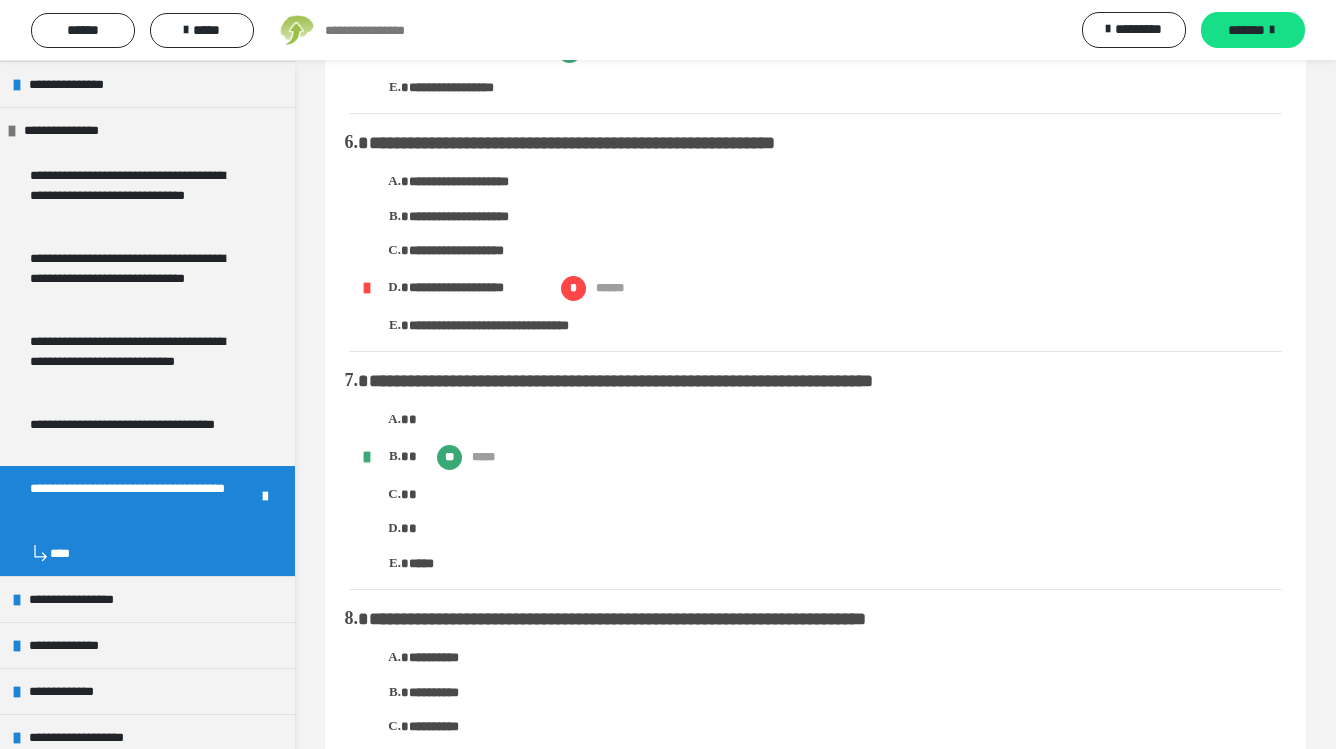 scroll, scrollTop: 1174, scrollLeft: 0, axis: vertical 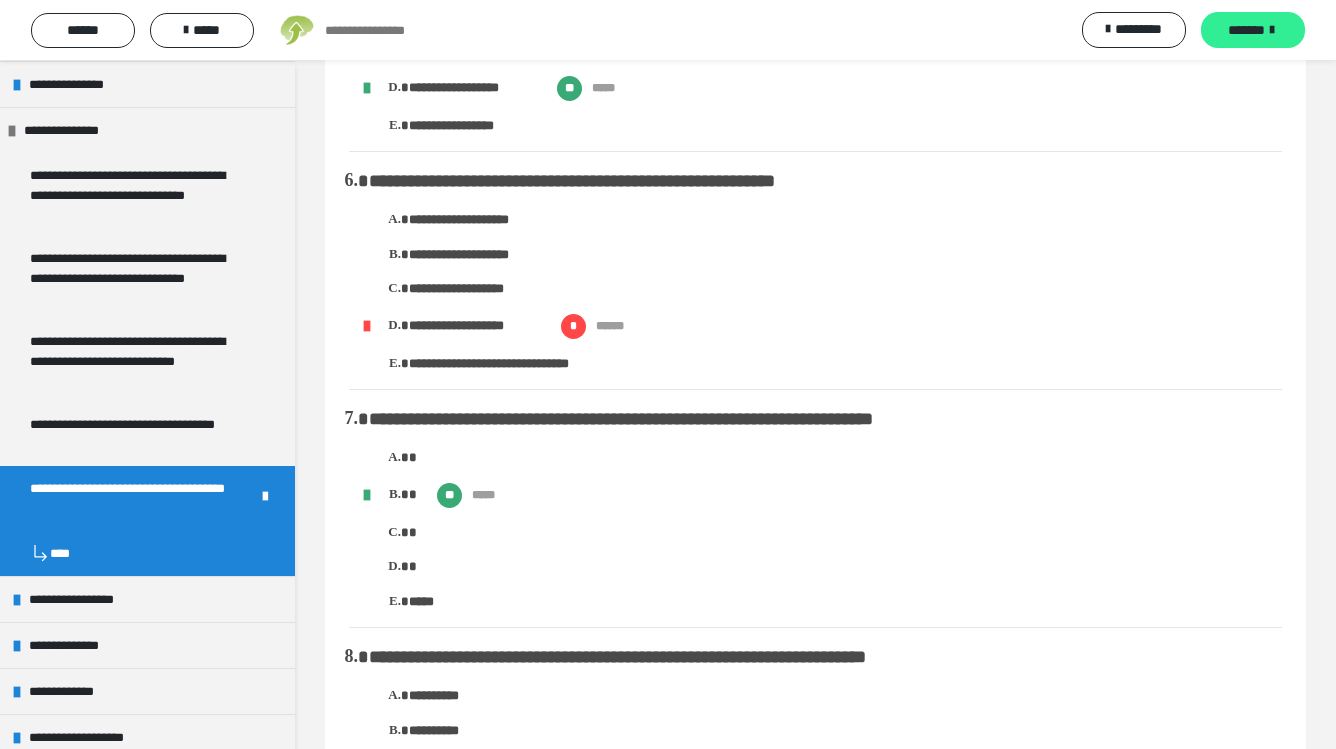 click on "*******" at bounding box center (1253, 30) 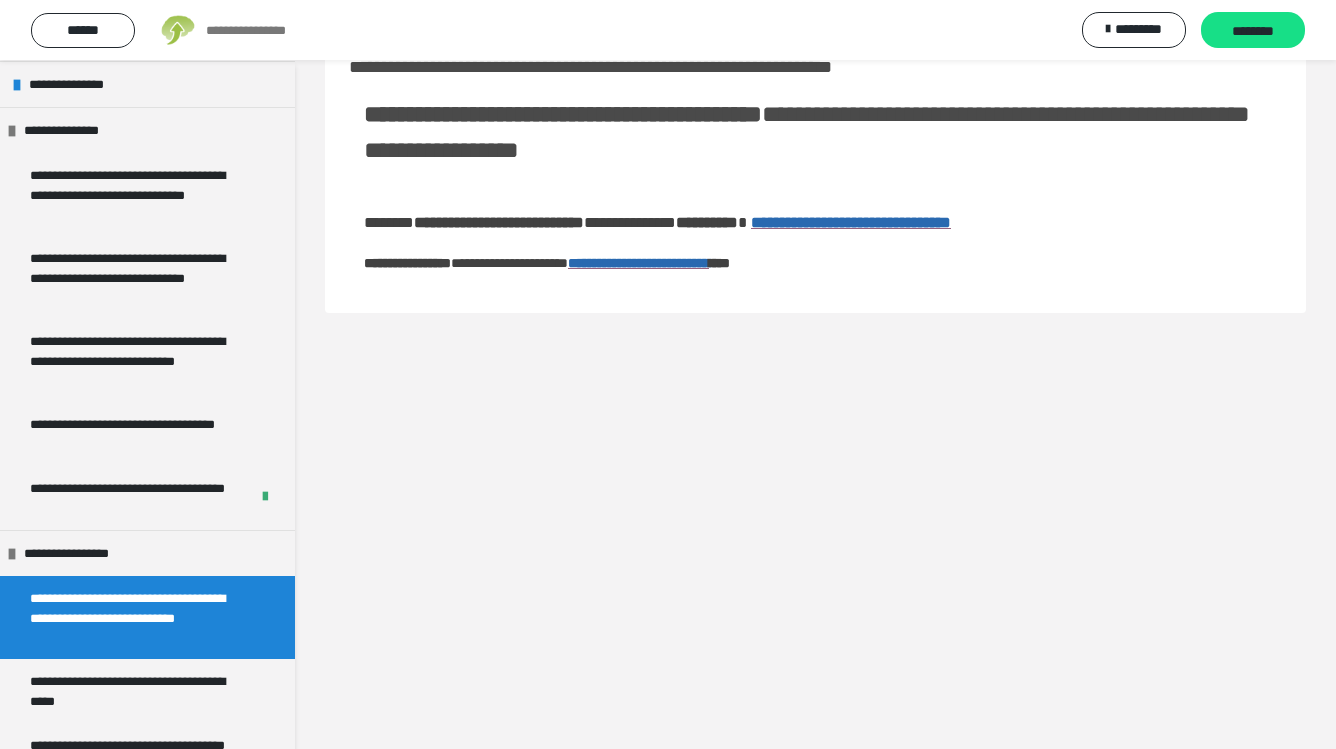 scroll, scrollTop: 60, scrollLeft: 0, axis: vertical 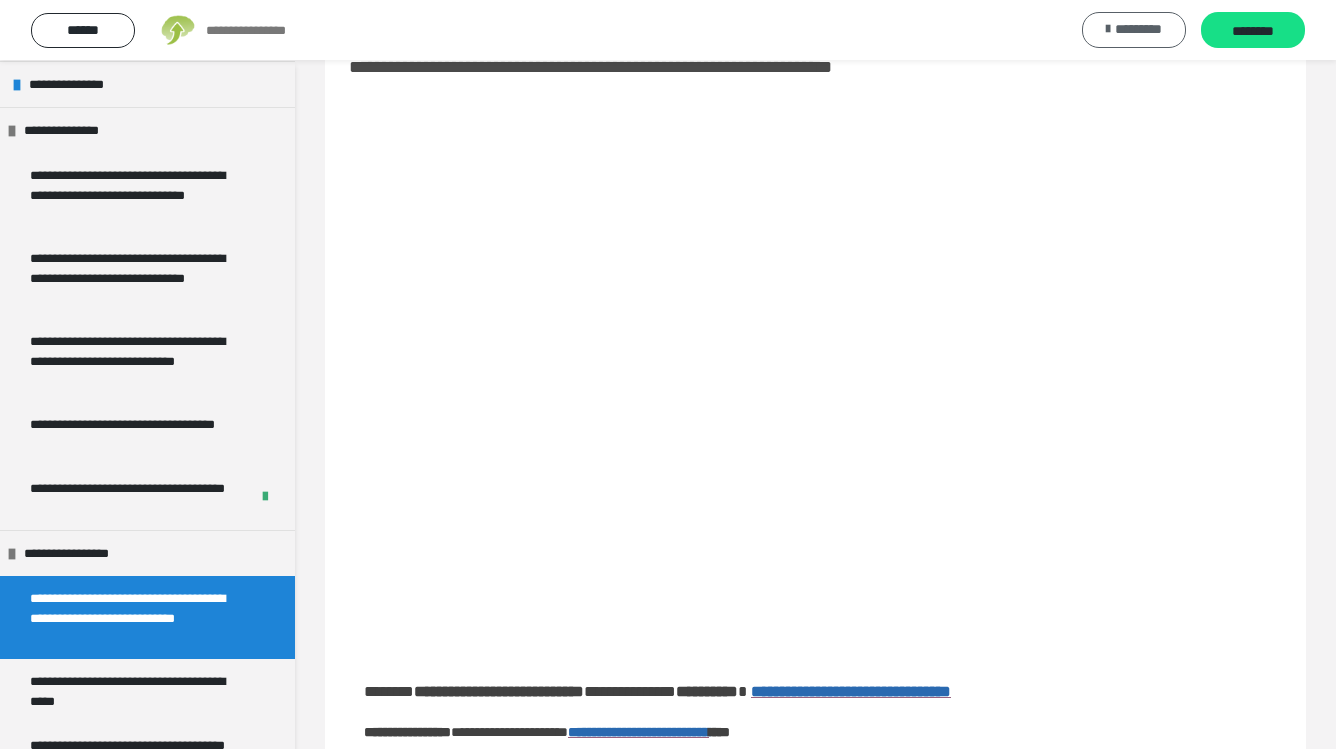 click on "*********" at bounding box center [1138, 29] 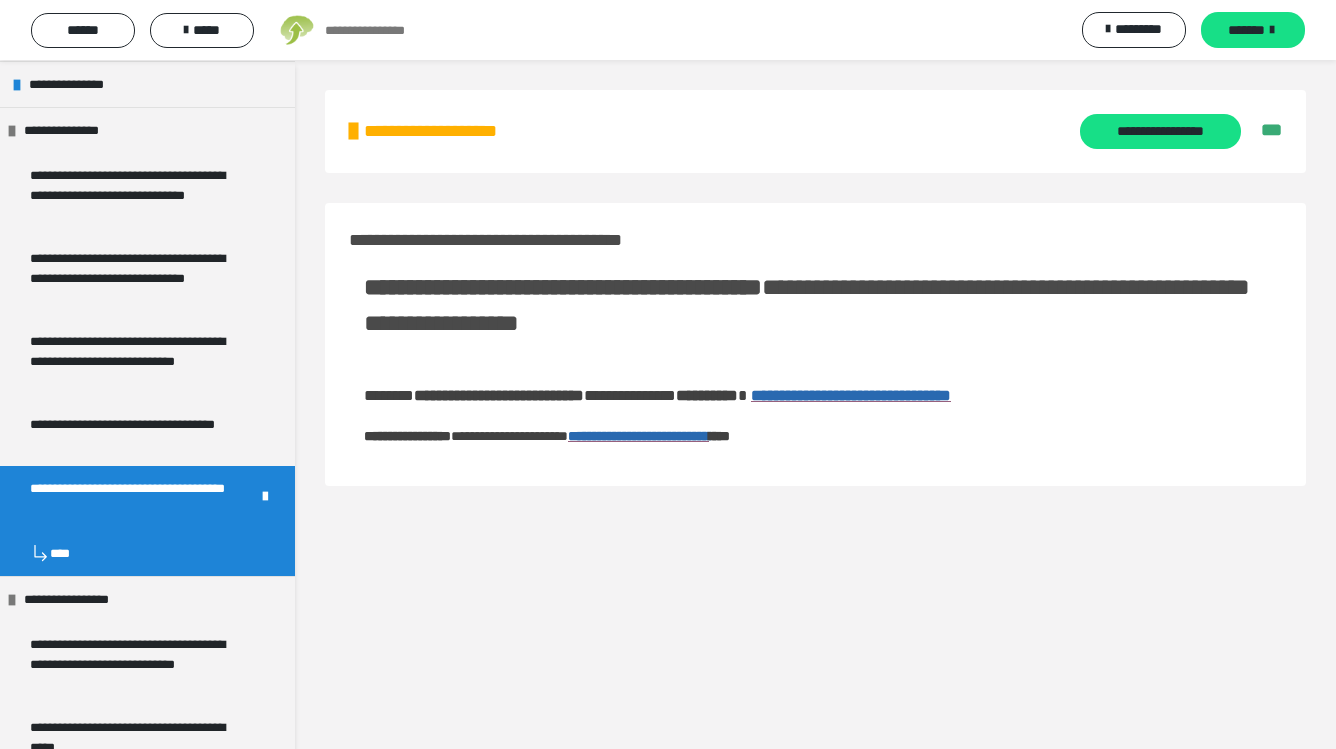 scroll, scrollTop: 0, scrollLeft: 0, axis: both 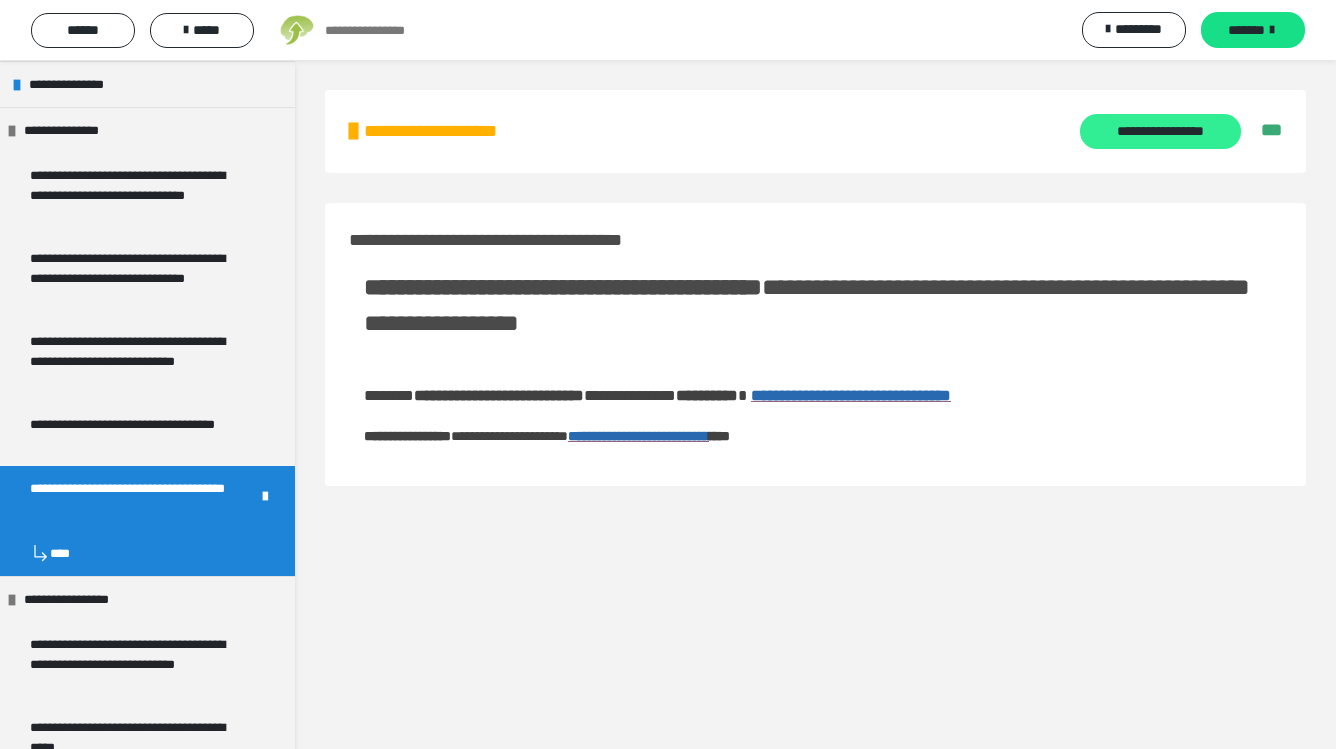 click on "**********" at bounding box center [1160, 131] 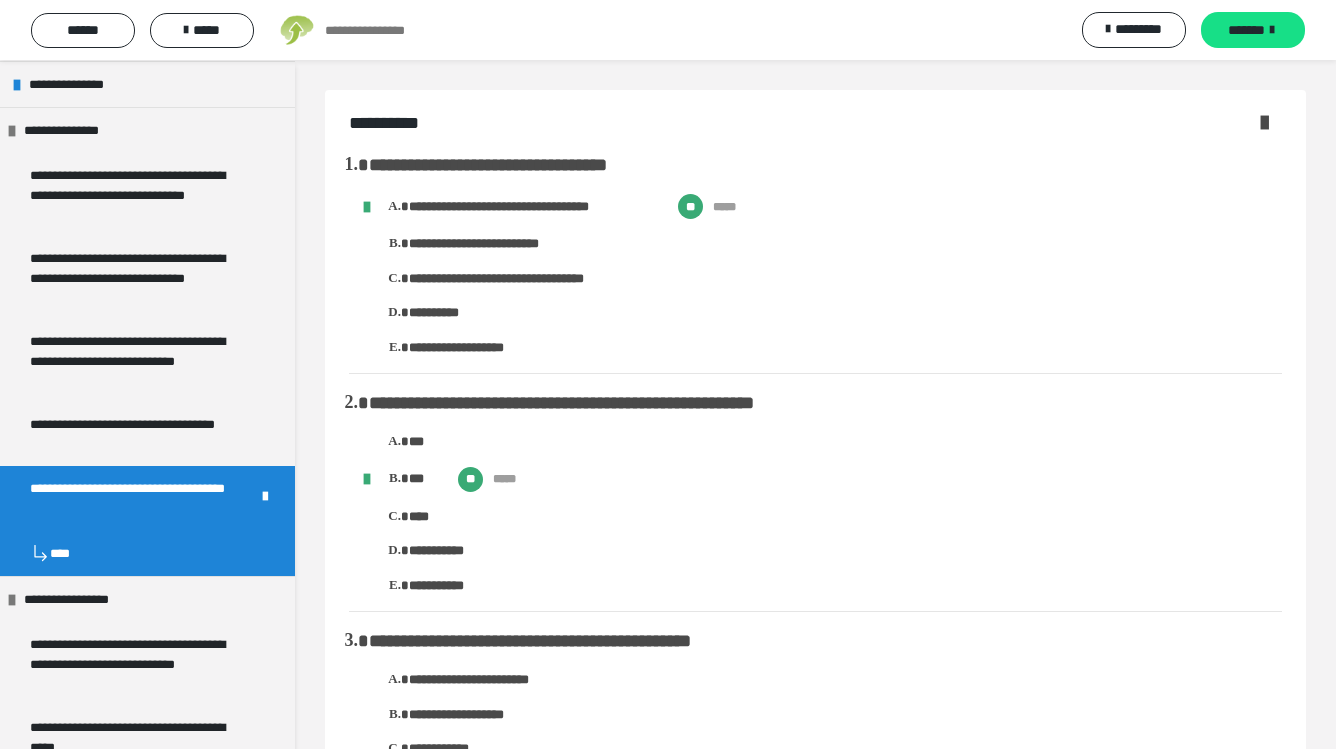click on "**" at bounding box center [690, 206] 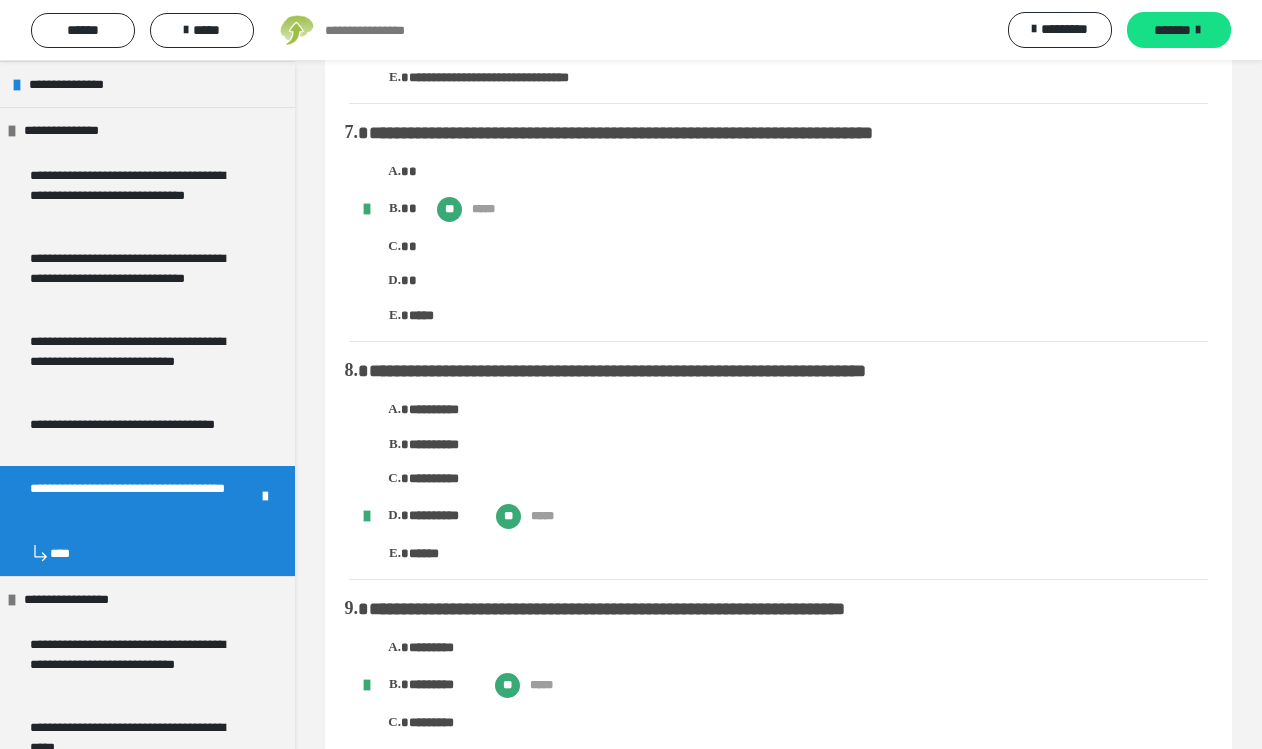 scroll, scrollTop: 1451, scrollLeft: 0, axis: vertical 